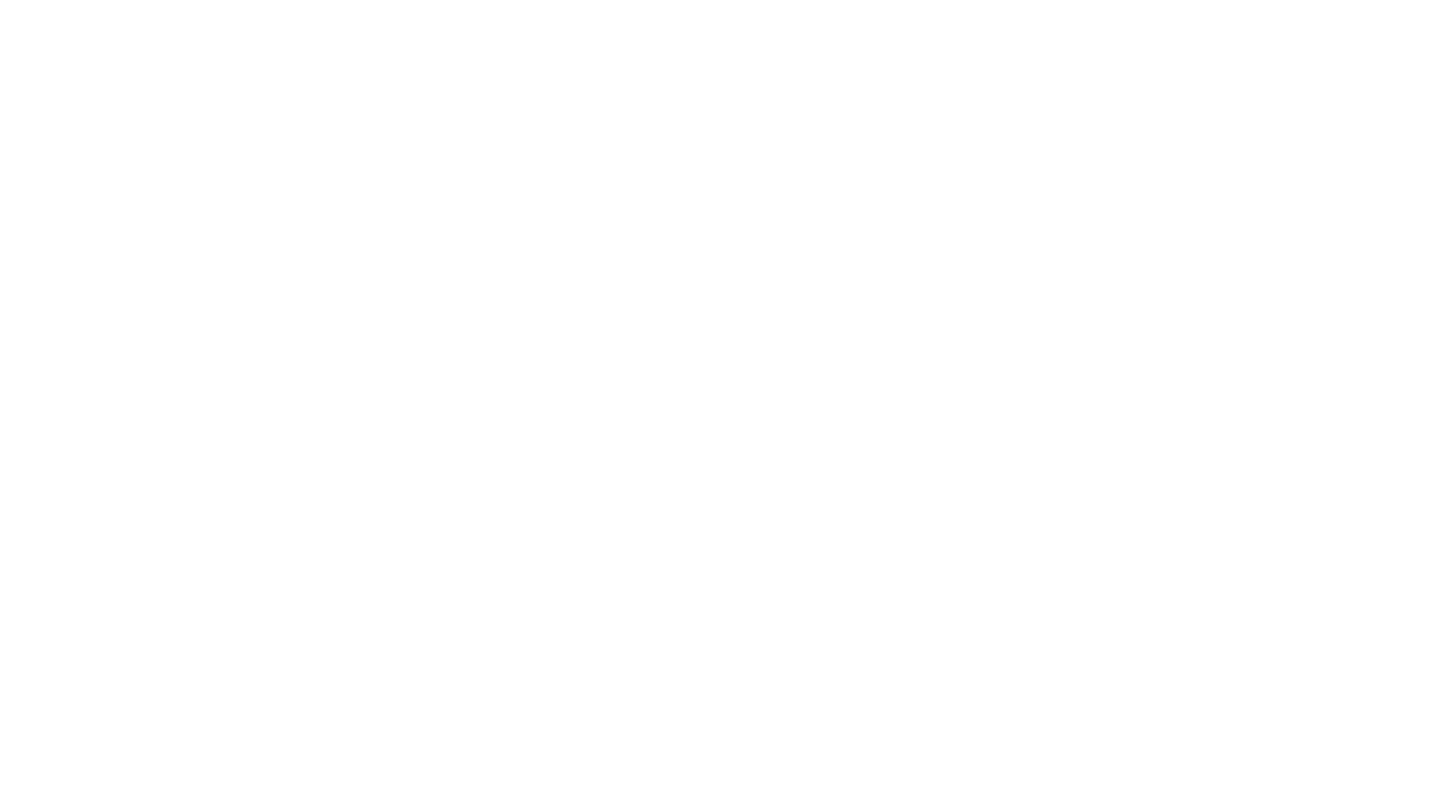 scroll, scrollTop: 0, scrollLeft: 0, axis: both 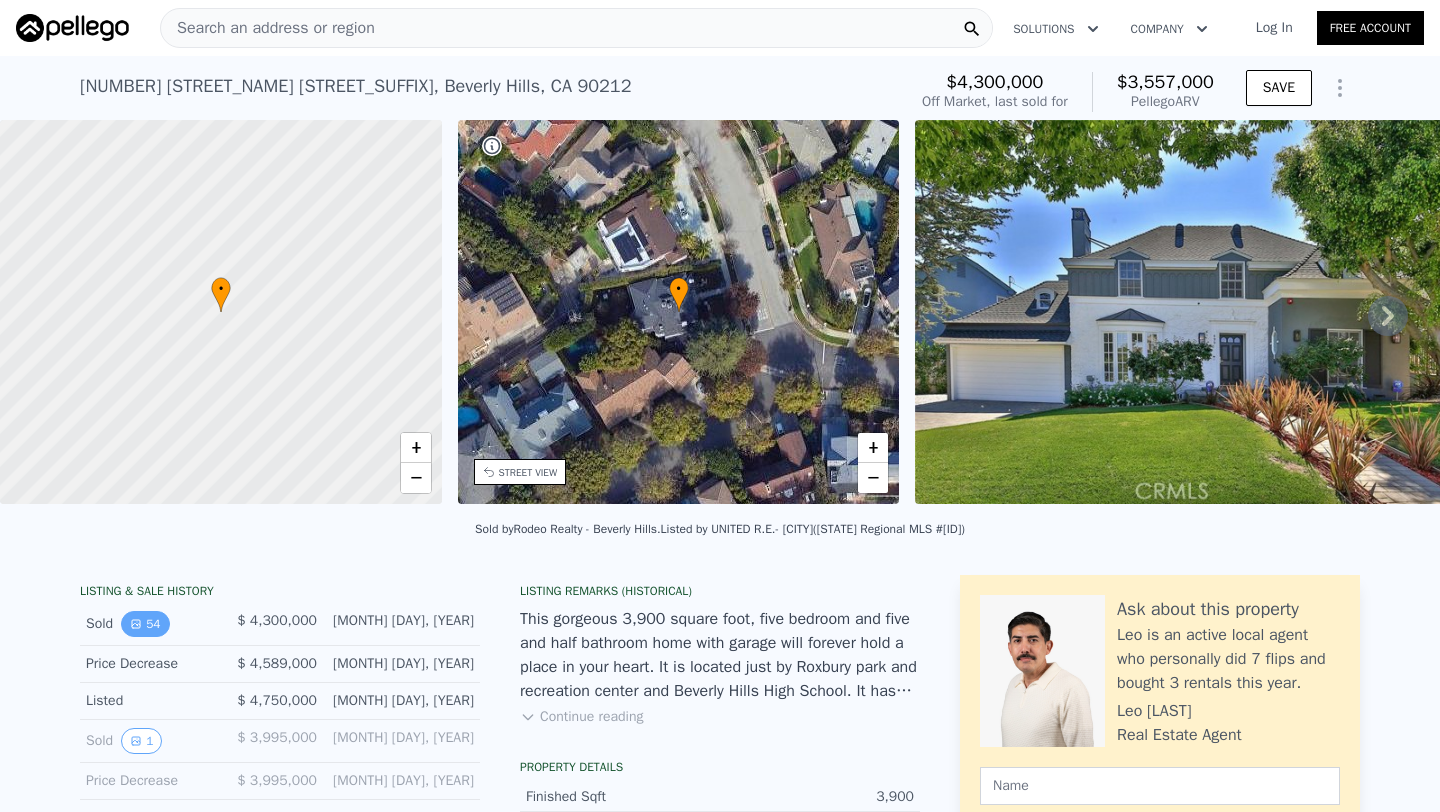 click on "54" at bounding box center [145, 624] 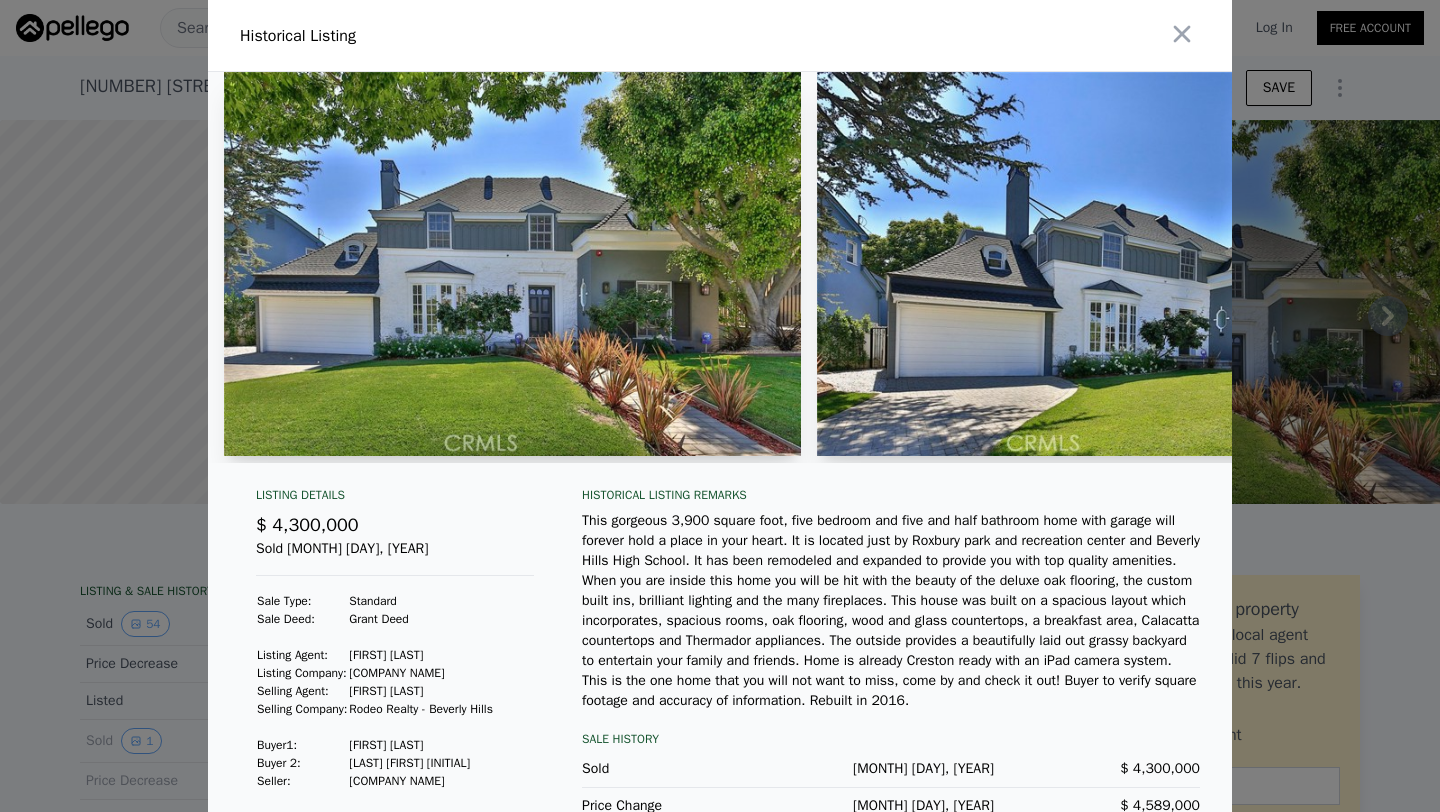 scroll, scrollTop: 80, scrollLeft: 0, axis: vertical 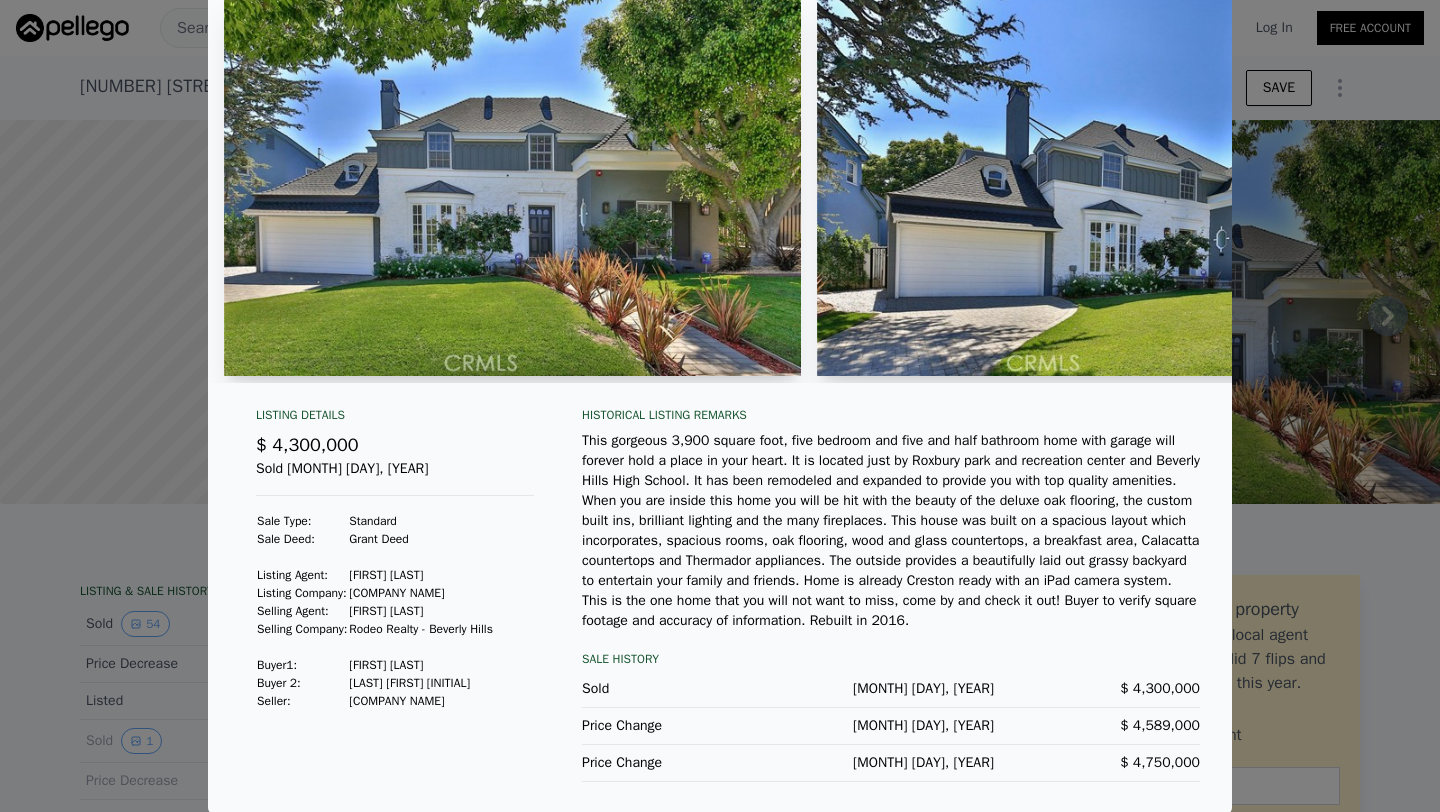 drag, startPoint x: 368, startPoint y: 669, endPoint x: 455, endPoint y: 675, distance: 87.20665 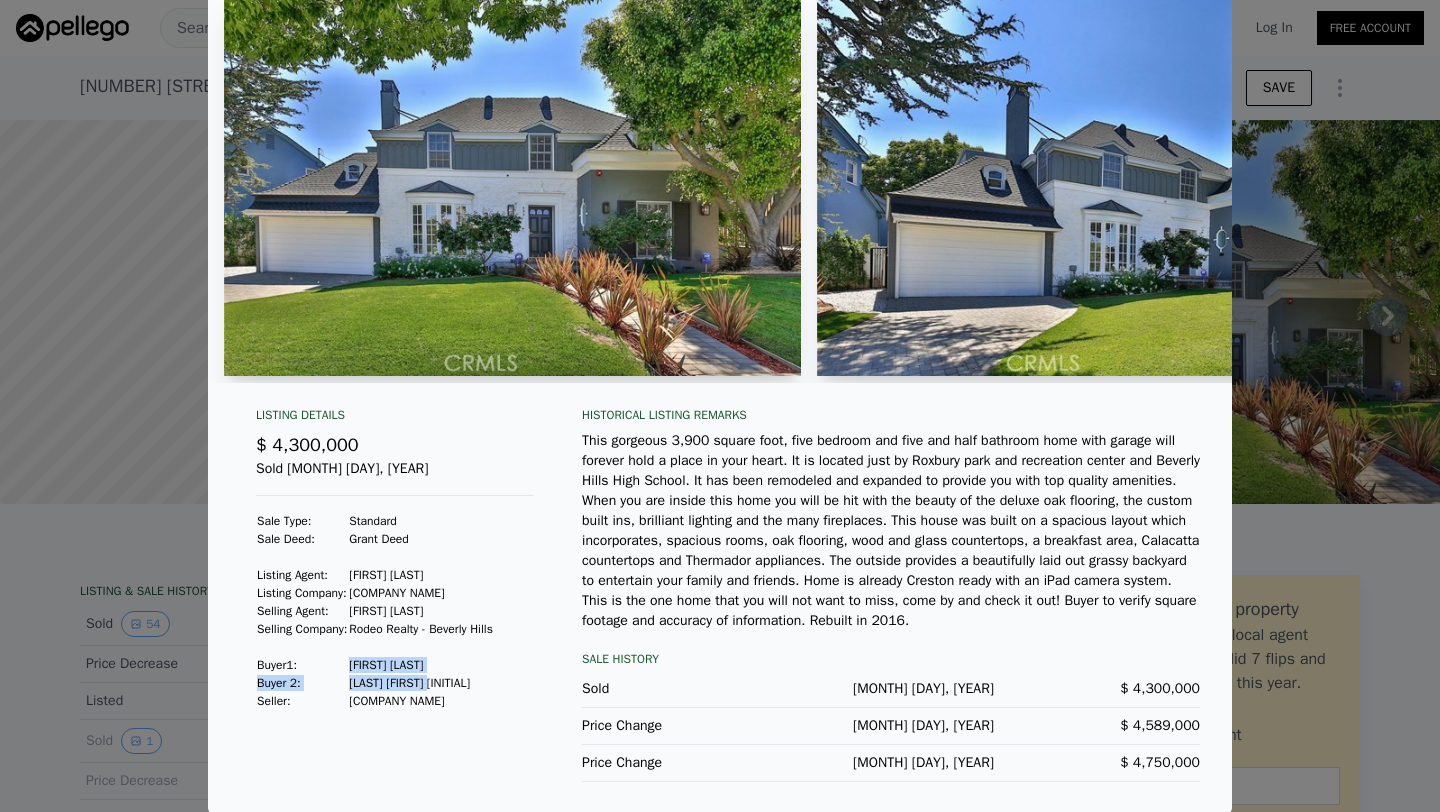 drag, startPoint x: 467, startPoint y: 675, endPoint x: 371, endPoint y: 659, distance: 97.3242 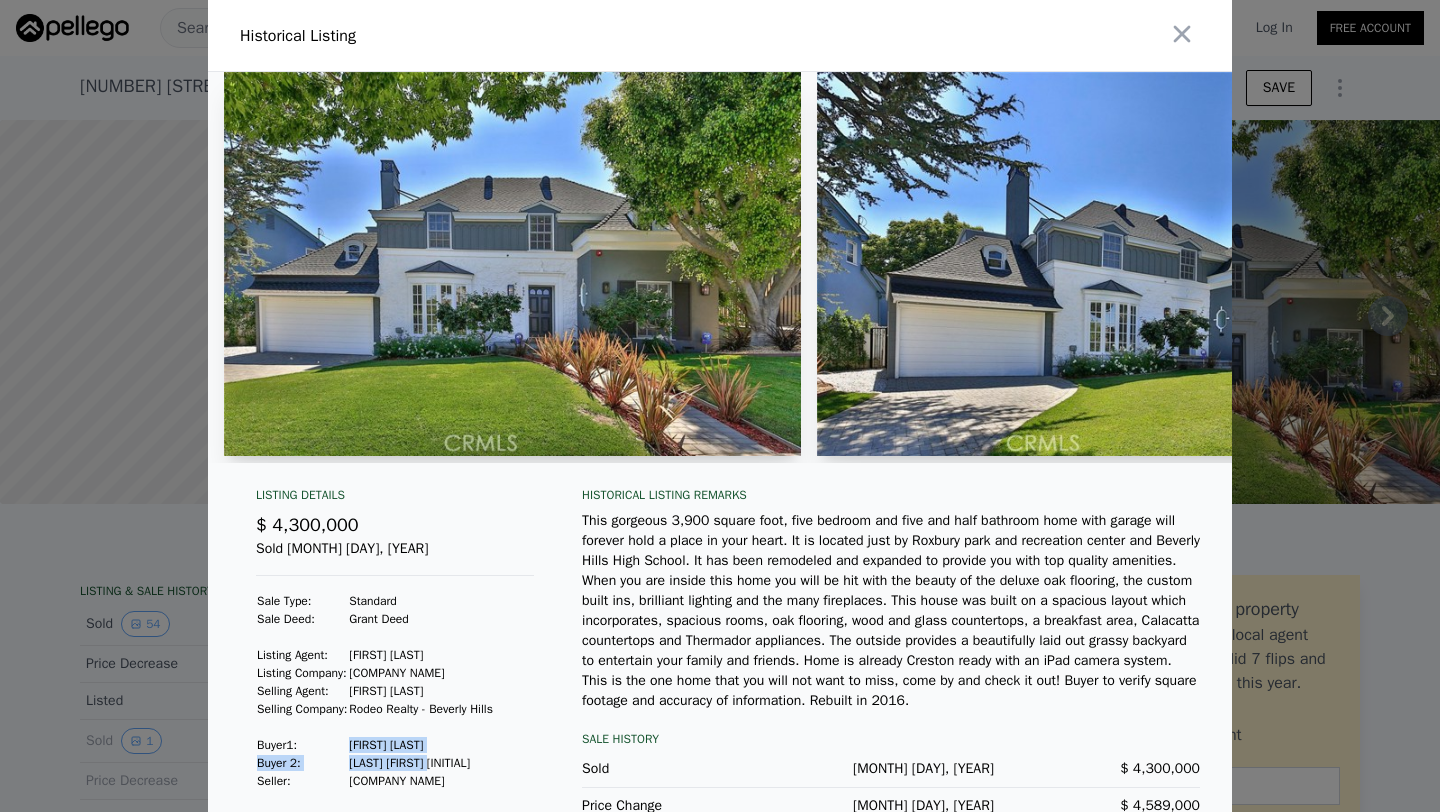 scroll, scrollTop: 1, scrollLeft: 0, axis: vertical 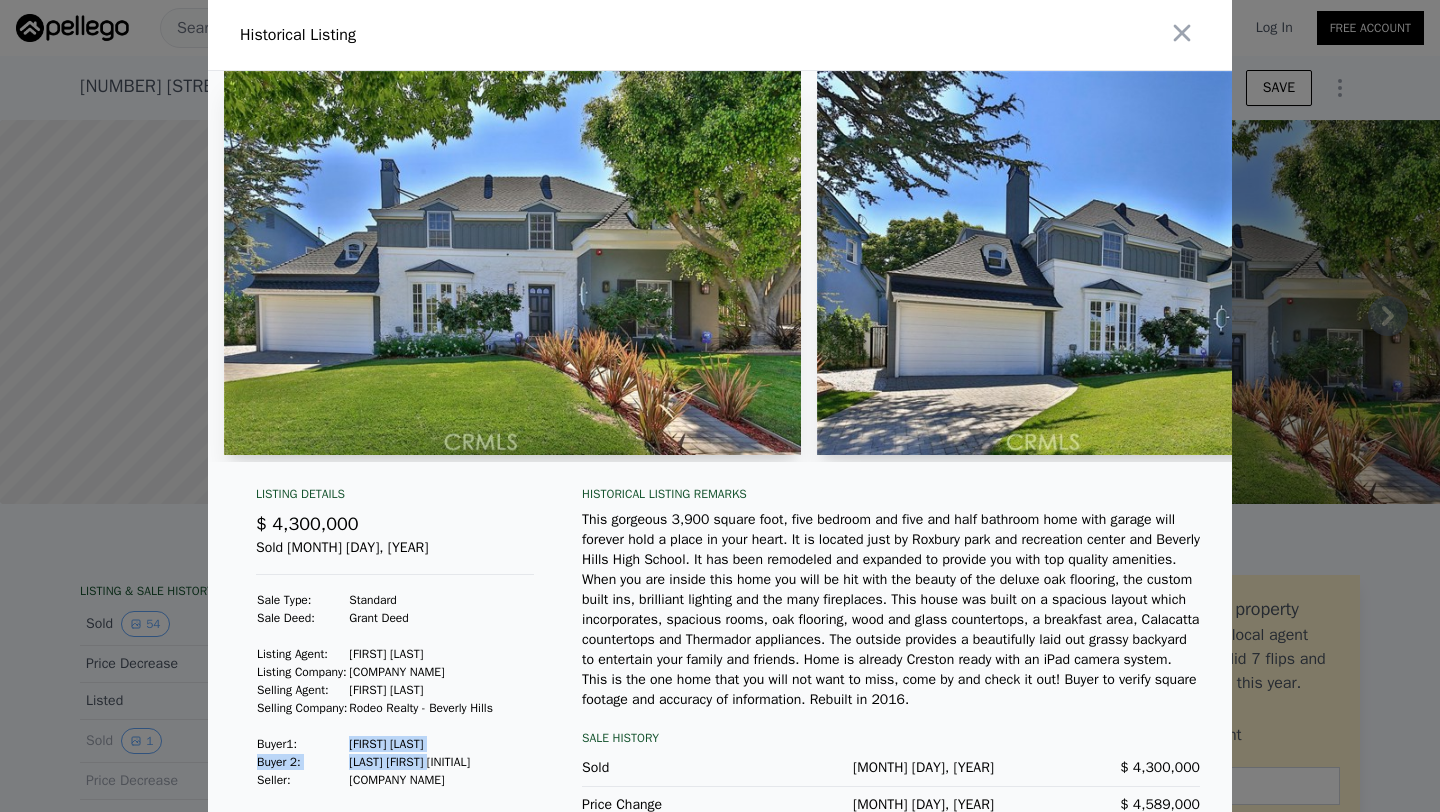 drag, startPoint x: 1190, startPoint y: 39, endPoint x: 868, endPoint y: 582, distance: 631.2947 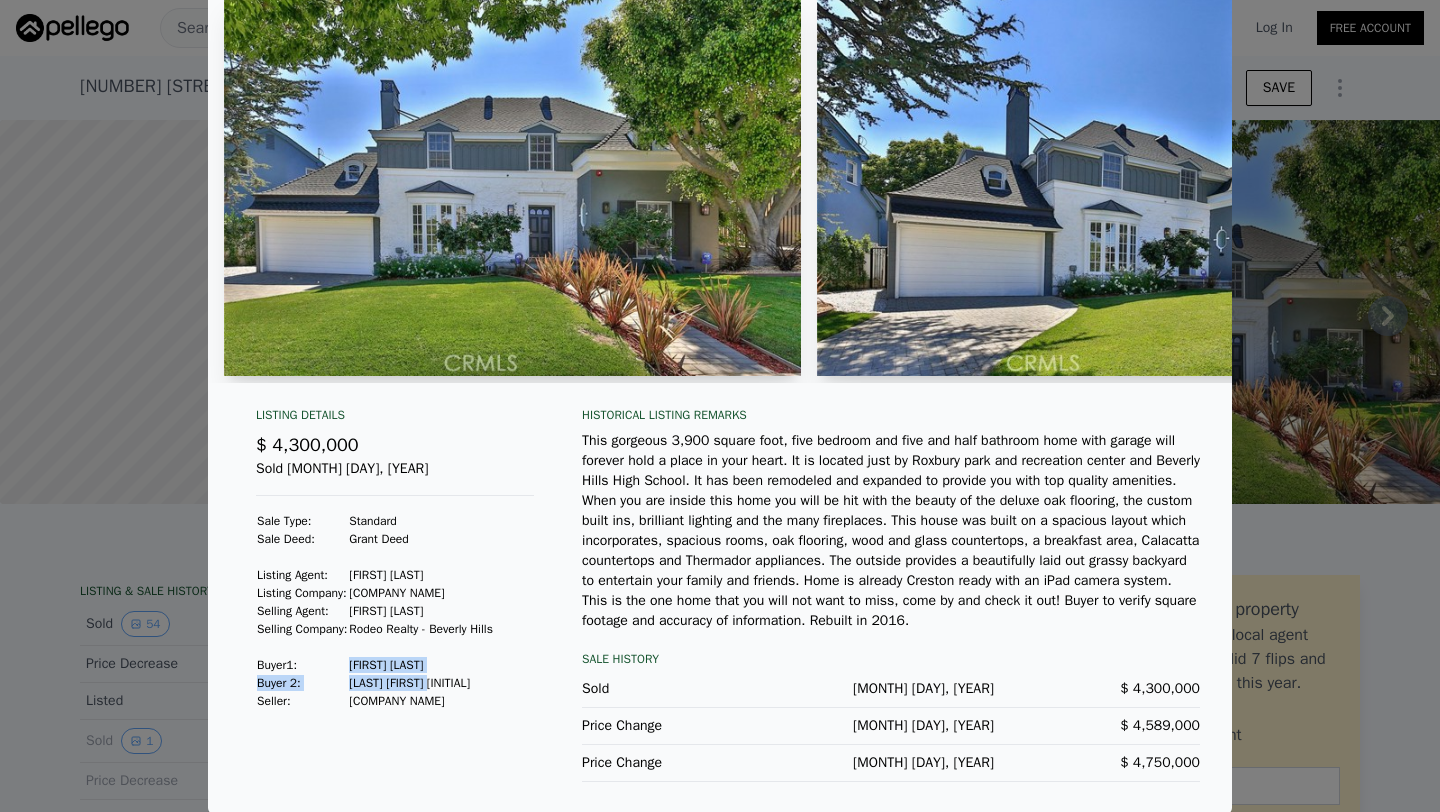 scroll, scrollTop: 0, scrollLeft: 0, axis: both 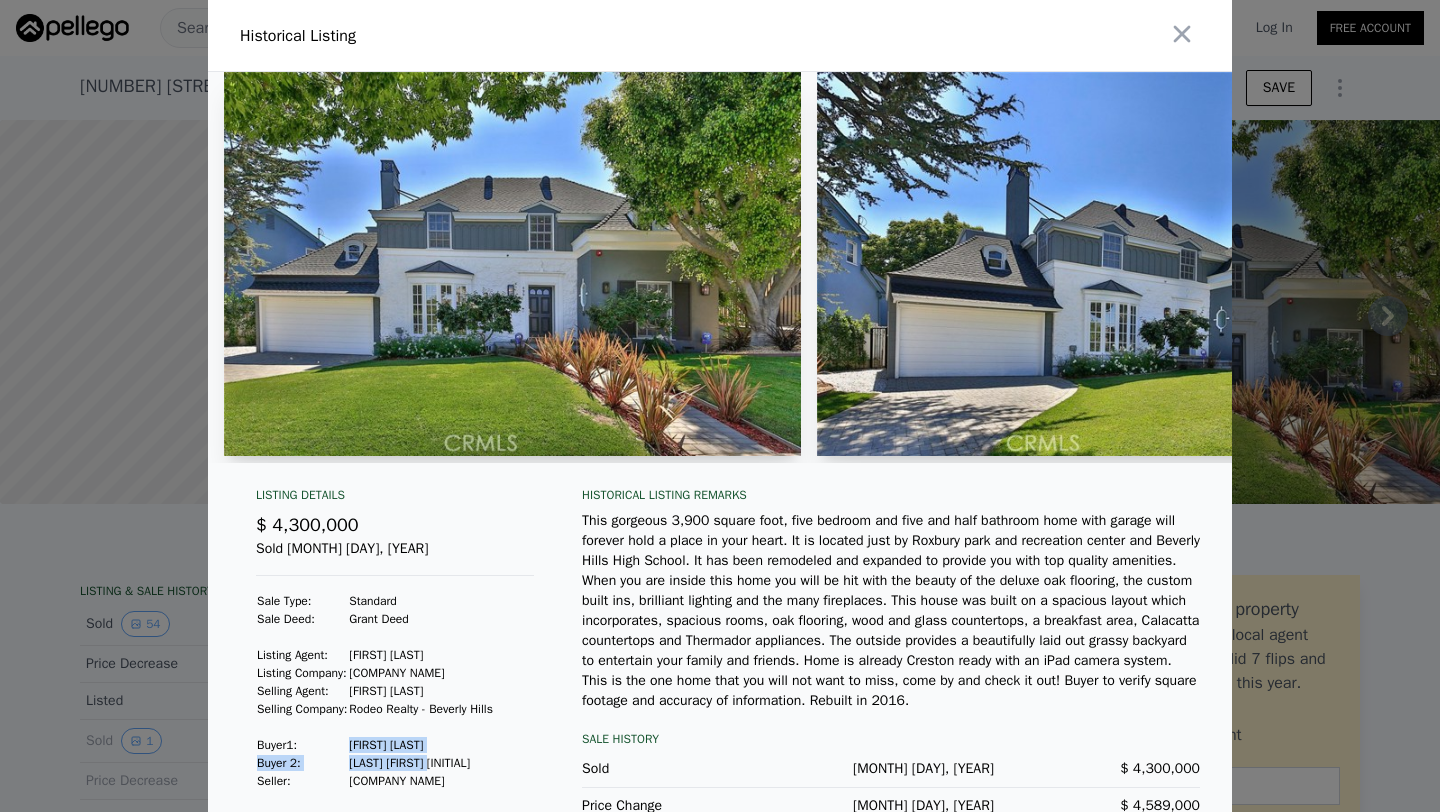 click 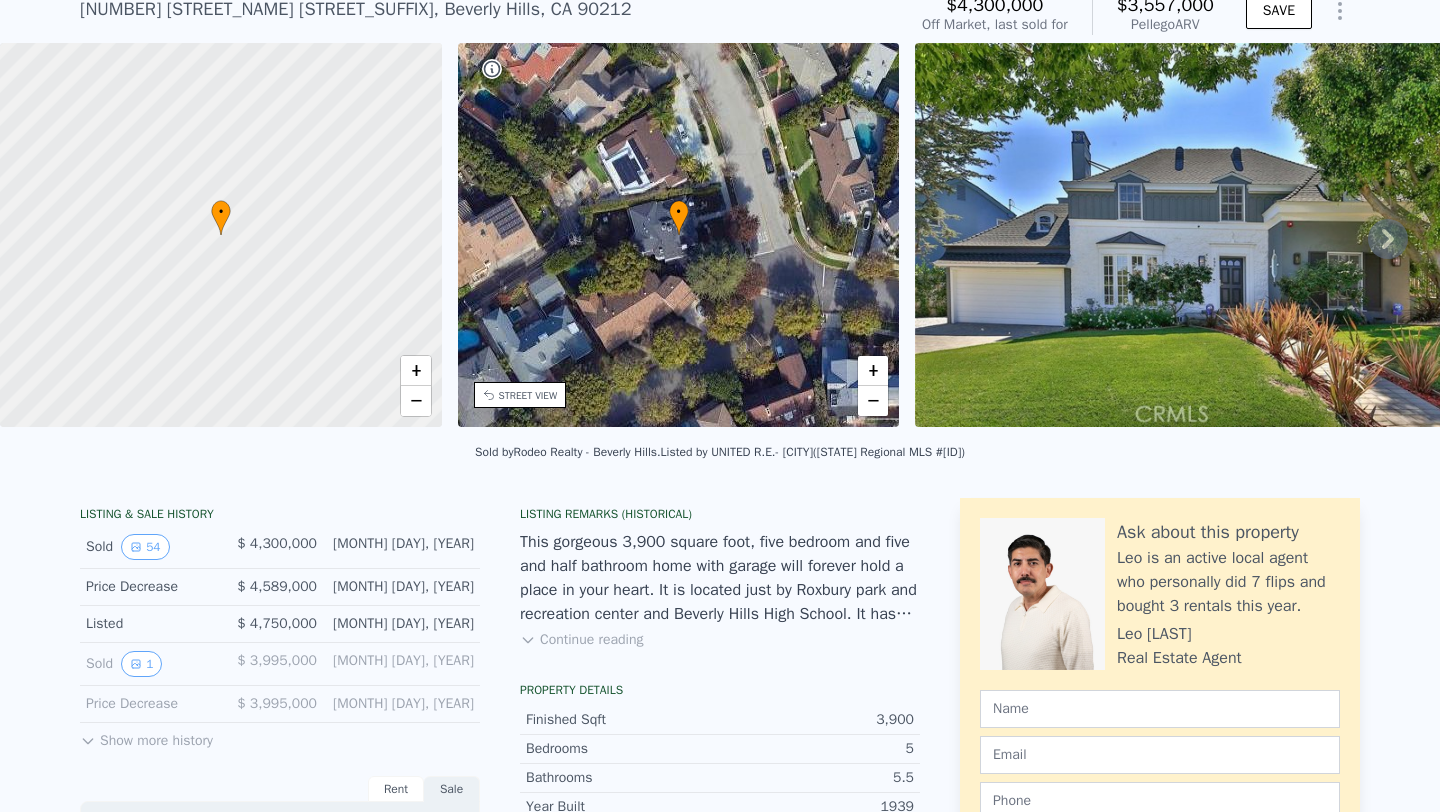 scroll, scrollTop: 143, scrollLeft: 0, axis: vertical 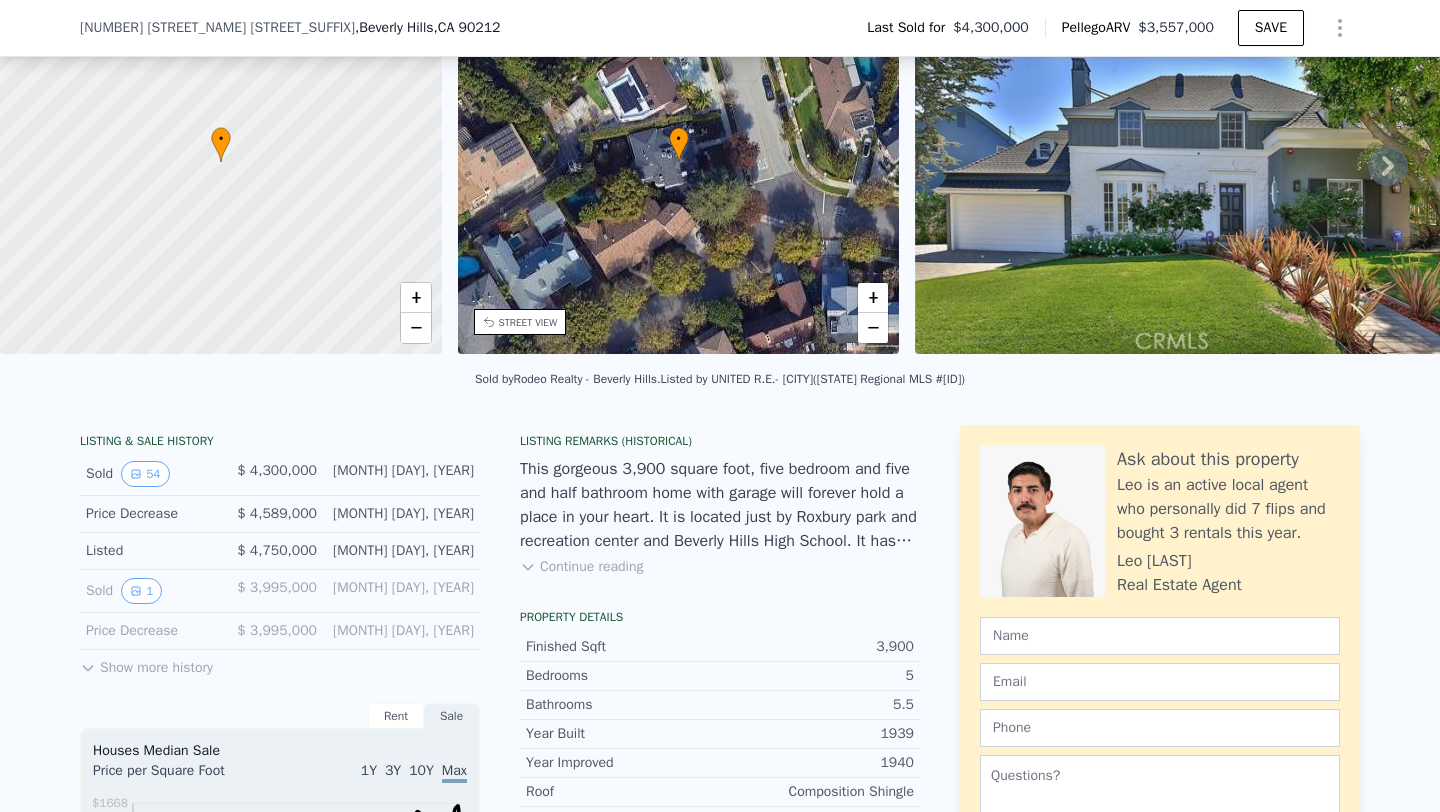 click on "Show more history" at bounding box center [146, 664] 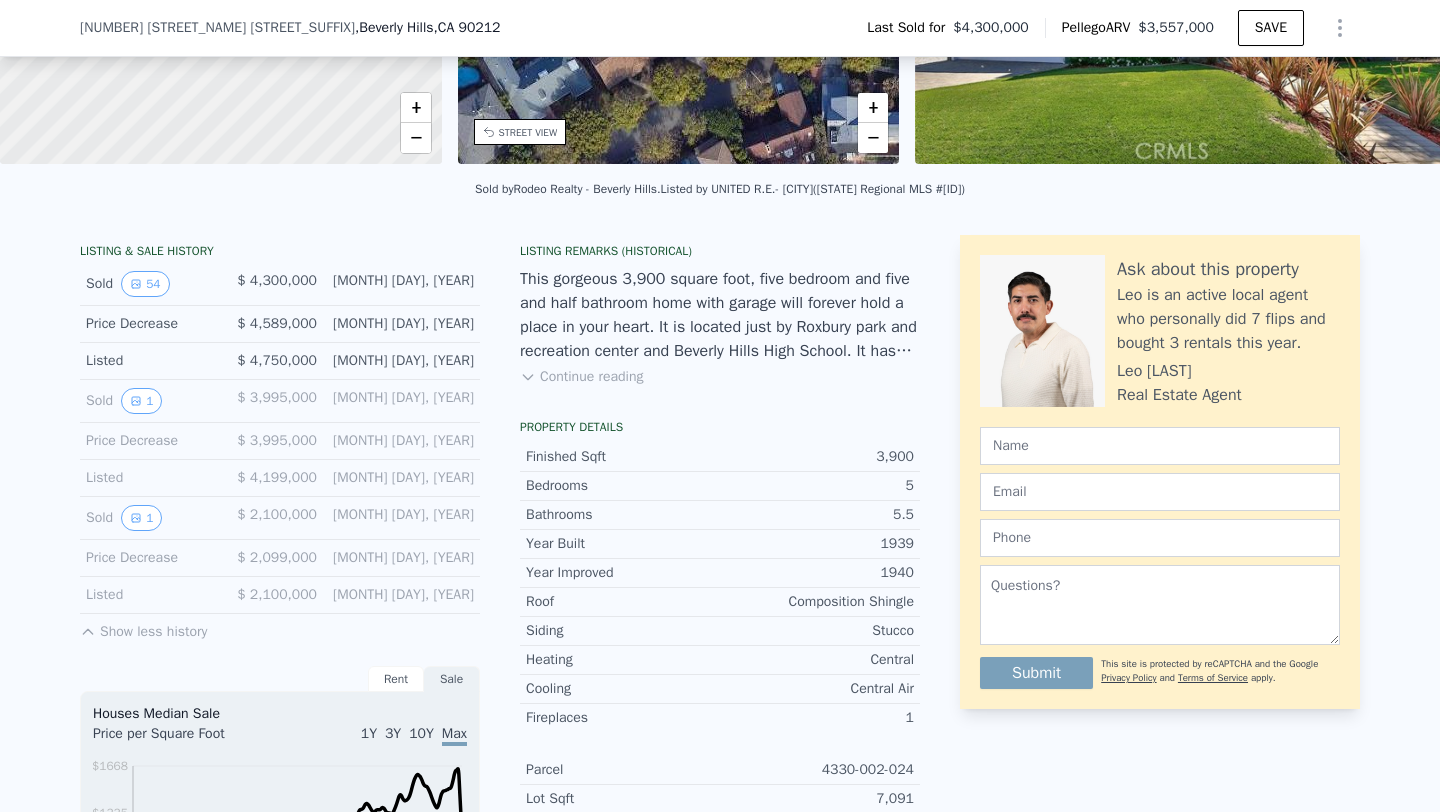 scroll, scrollTop: 333, scrollLeft: 0, axis: vertical 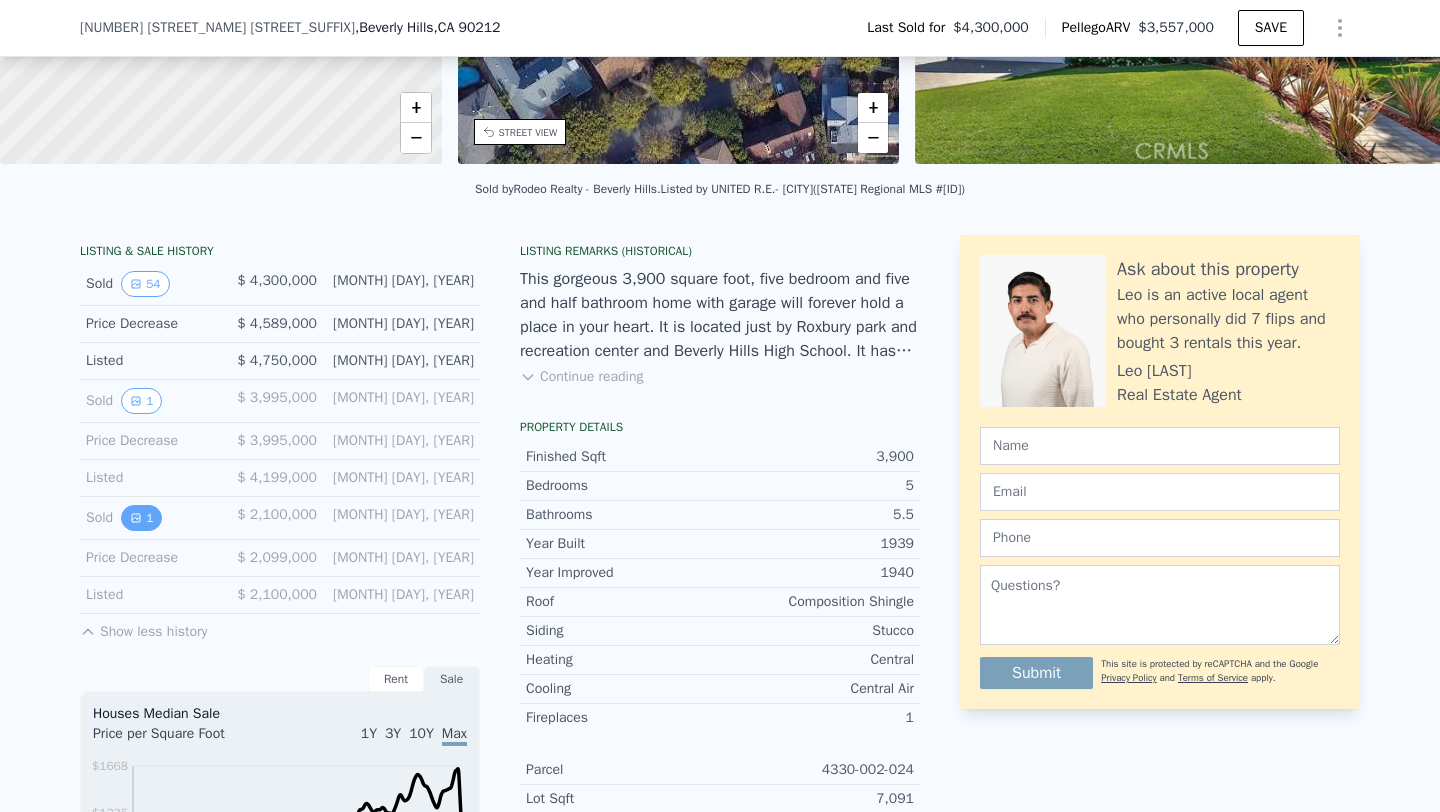 click on "1" at bounding box center [141, 518] 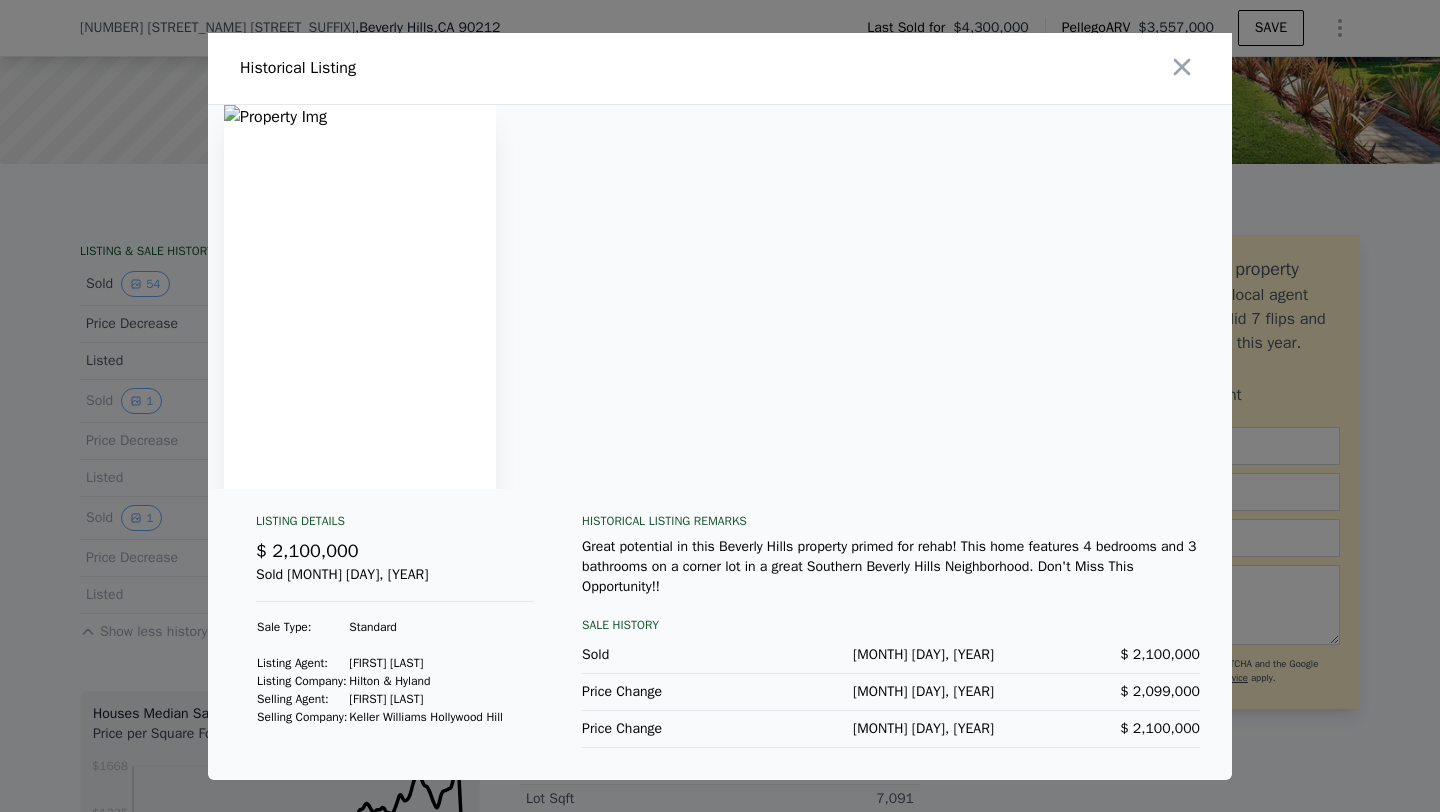 drag, startPoint x: 356, startPoint y: 702, endPoint x: 411, endPoint y: 715, distance: 56.515484 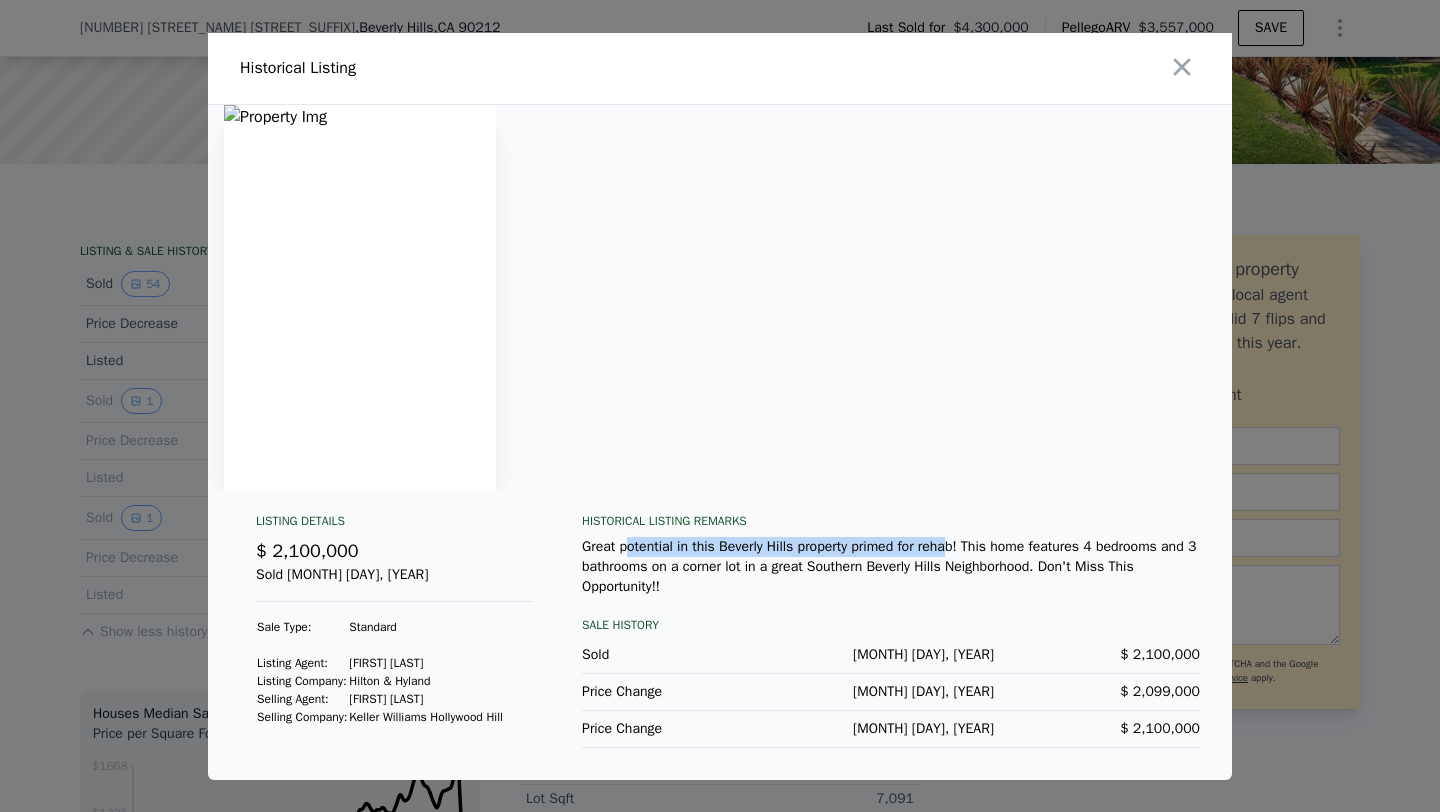 drag, startPoint x: 625, startPoint y: 524, endPoint x: 961, endPoint y: 525, distance: 336.0015 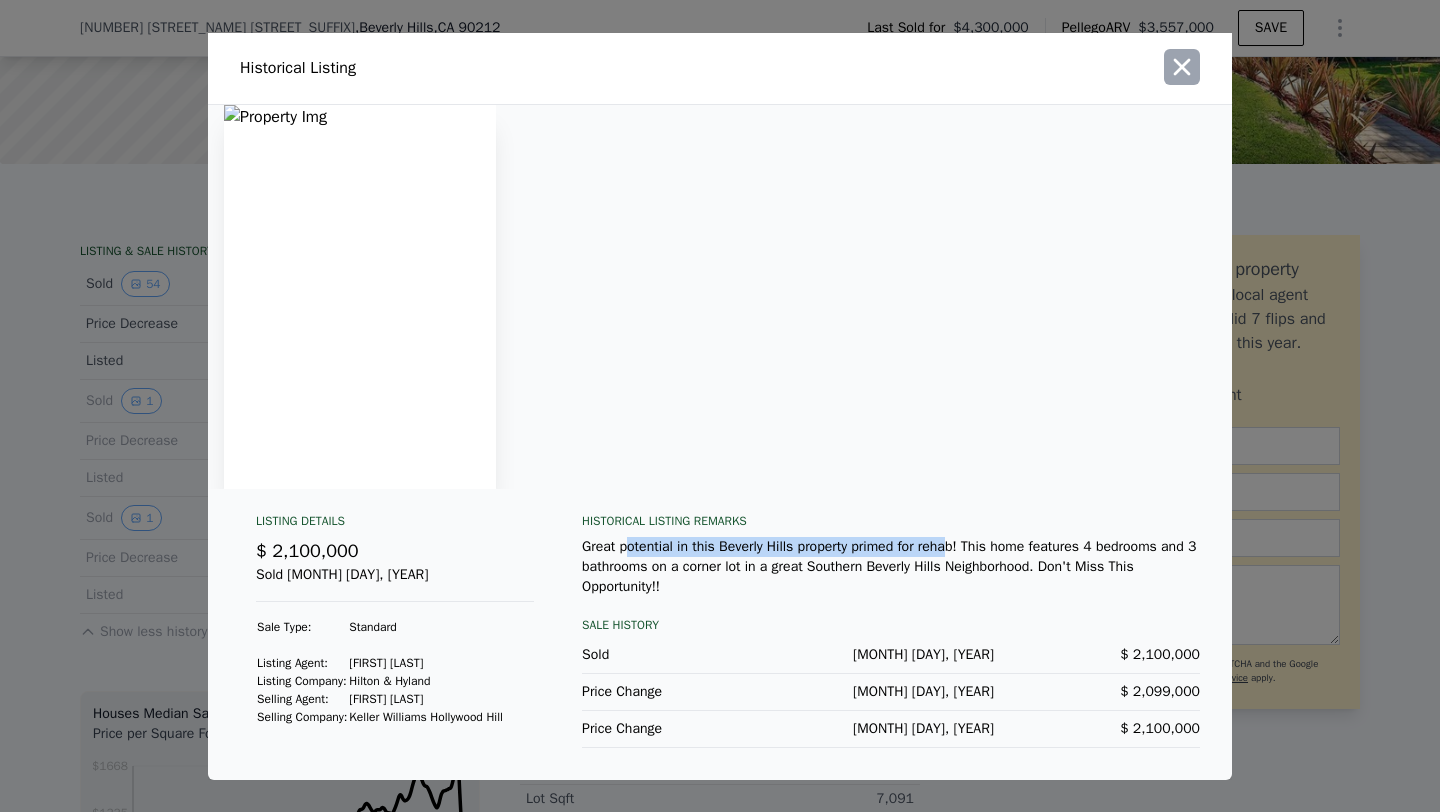 click 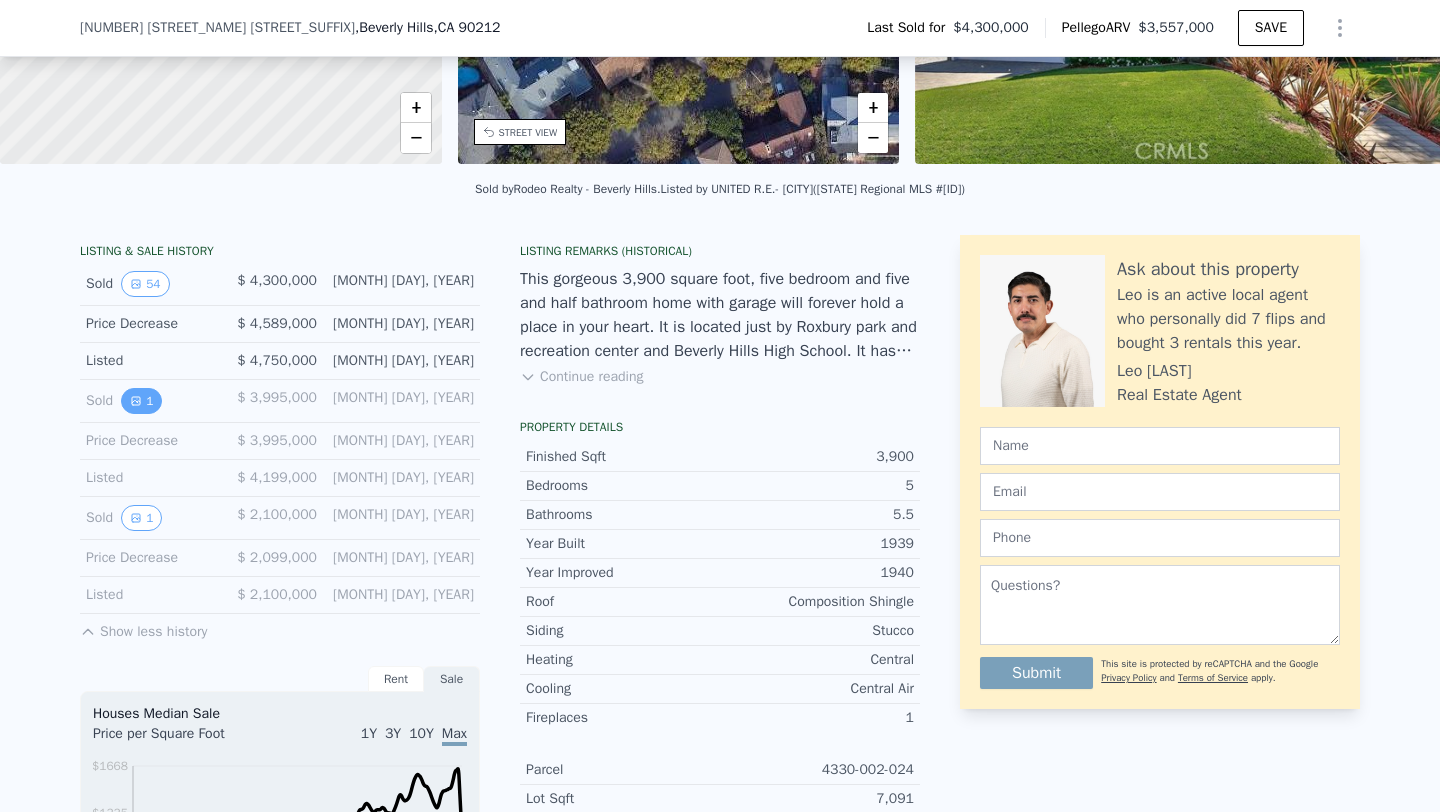 click 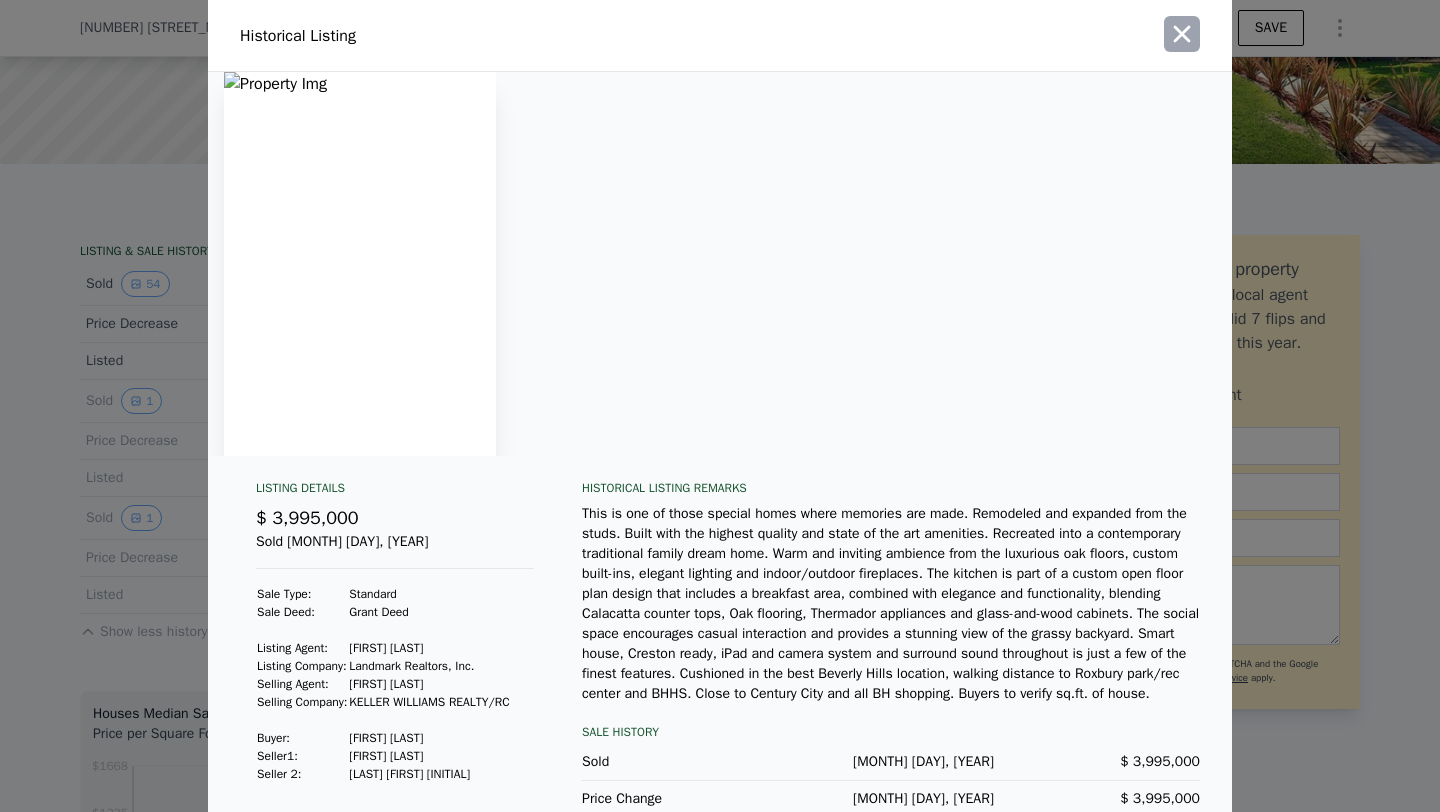 click 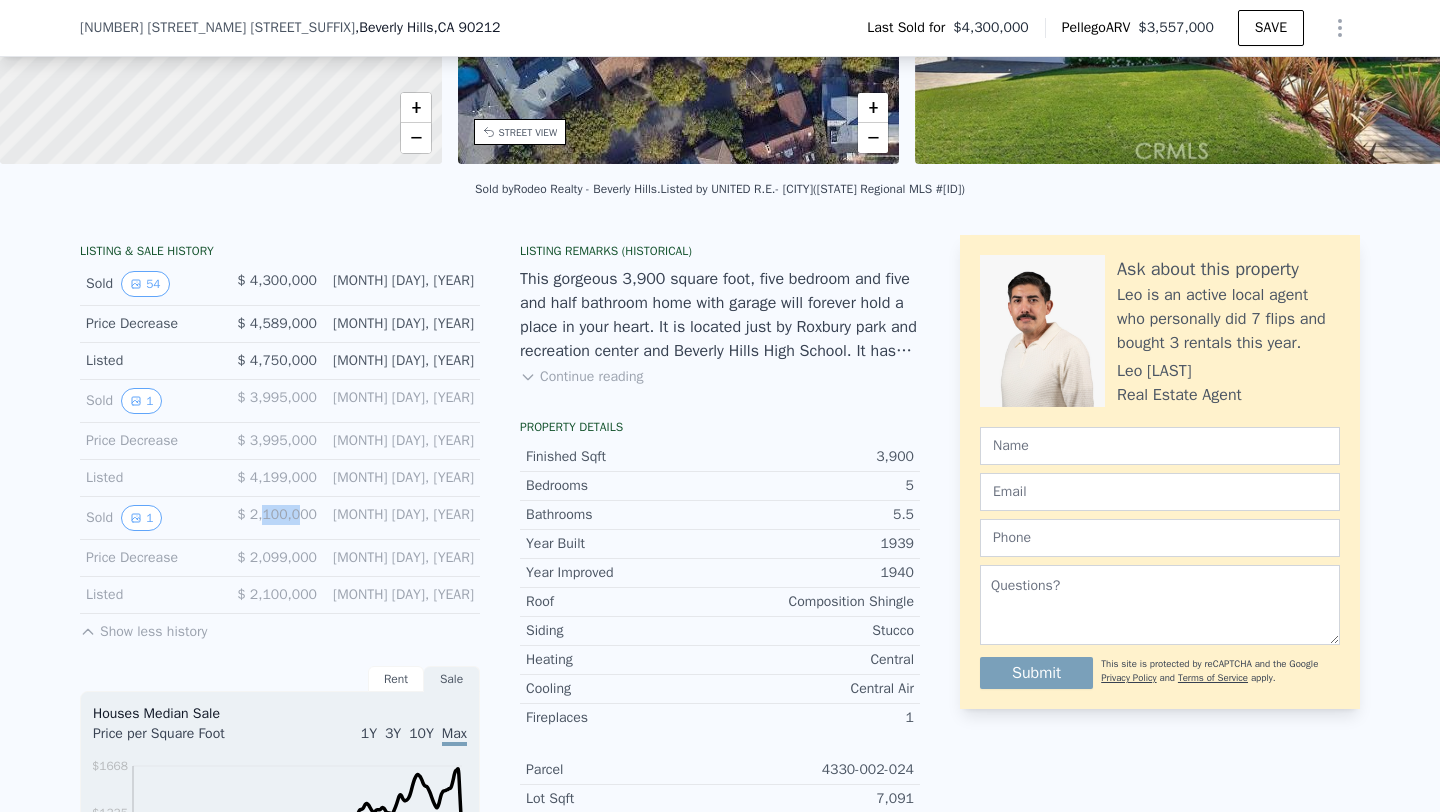 drag, startPoint x: 316, startPoint y: 519, endPoint x: 355, endPoint y: 519, distance: 39 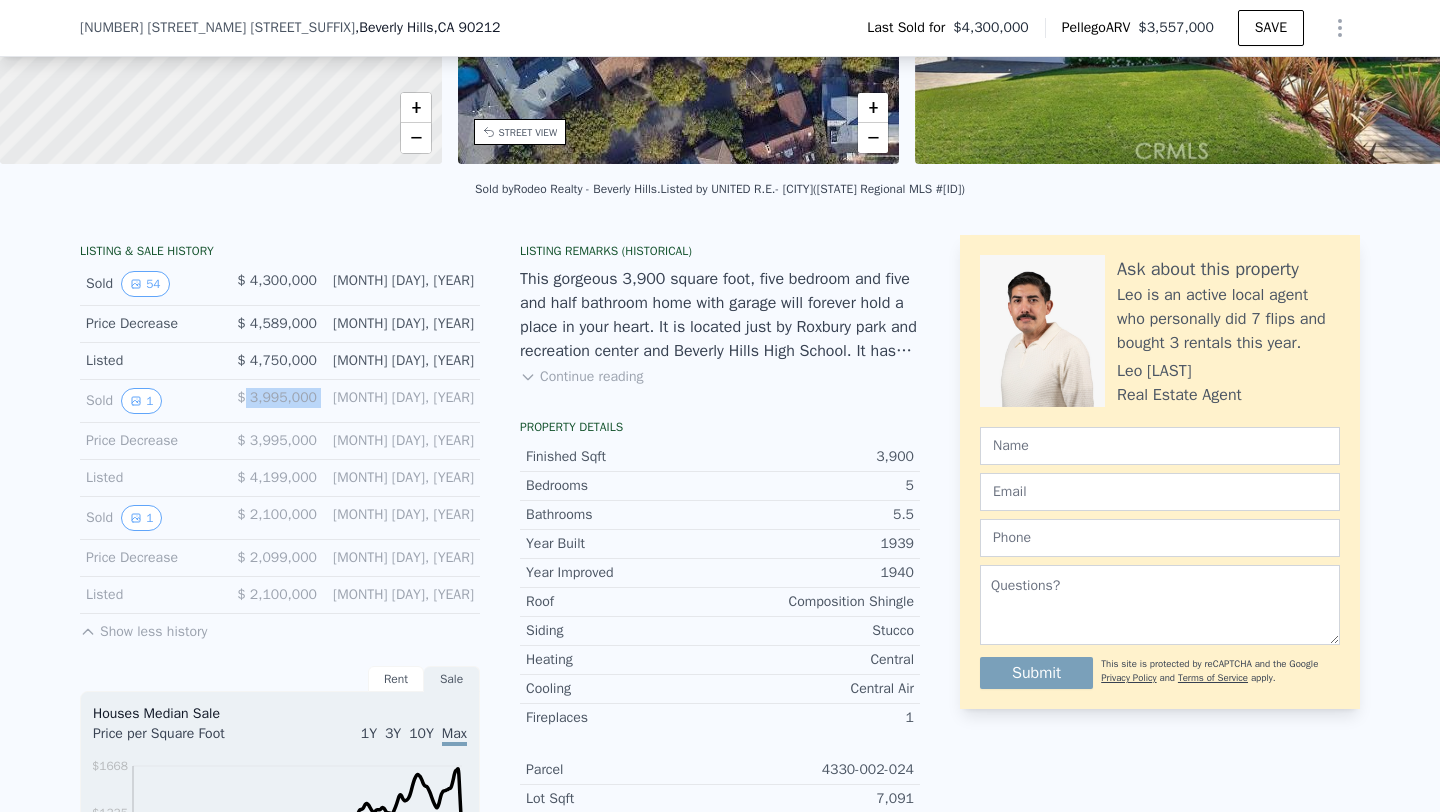 drag, startPoint x: 296, startPoint y: 395, endPoint x: 388, endPoint y: 395, distance: 92 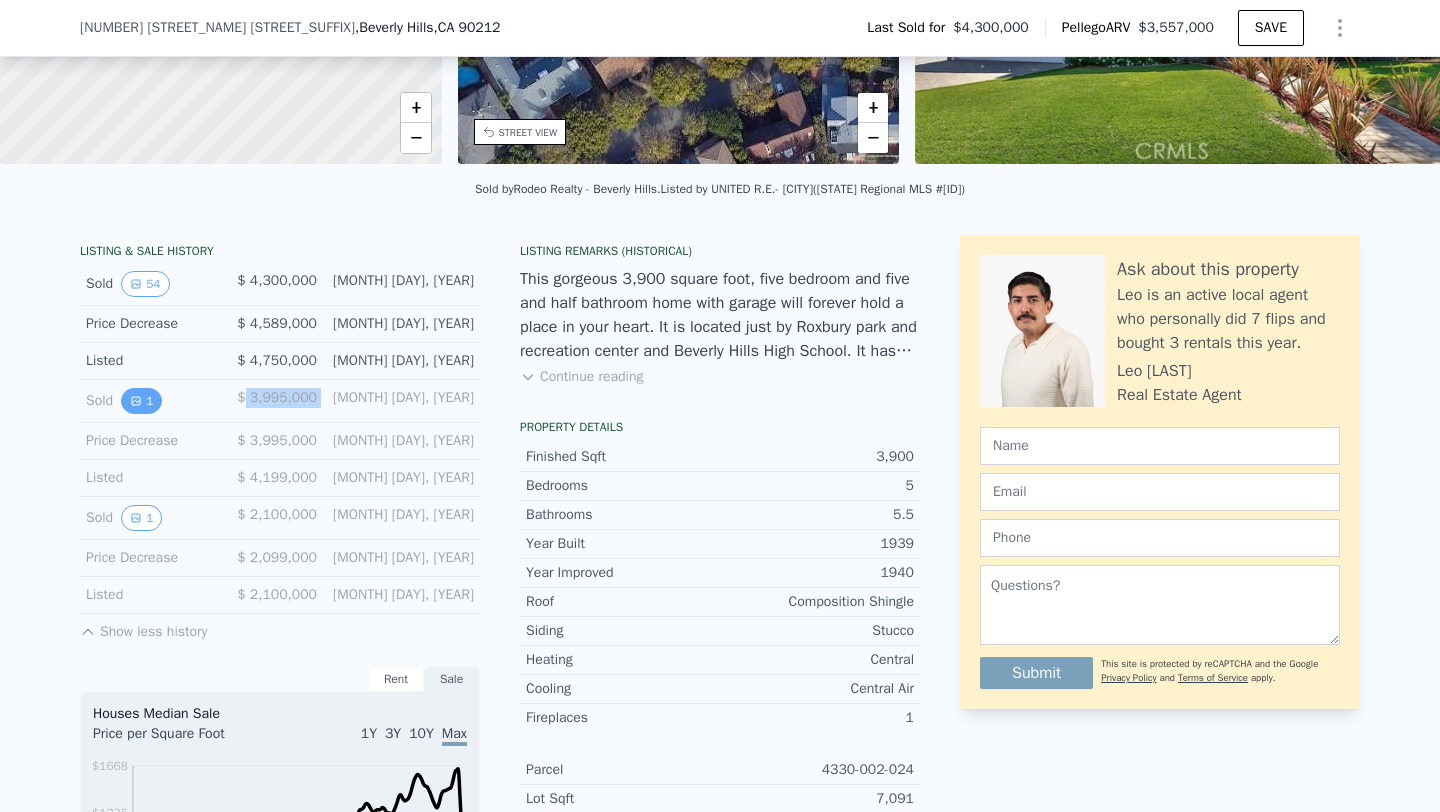 click on "1" at bounding box center (141, 401) 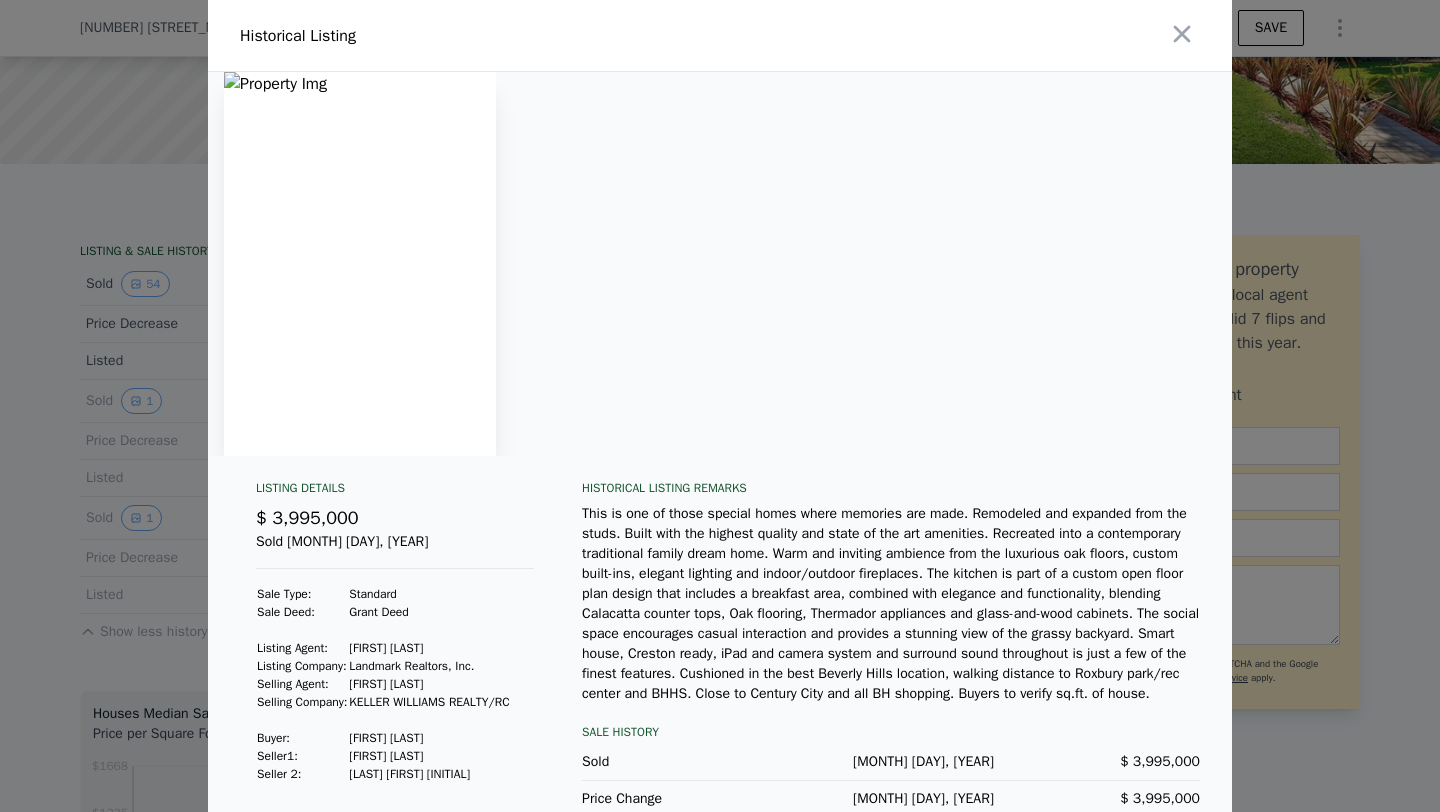 scroll, scrollTop: 94, scrollLeft: 0, axis: vertical 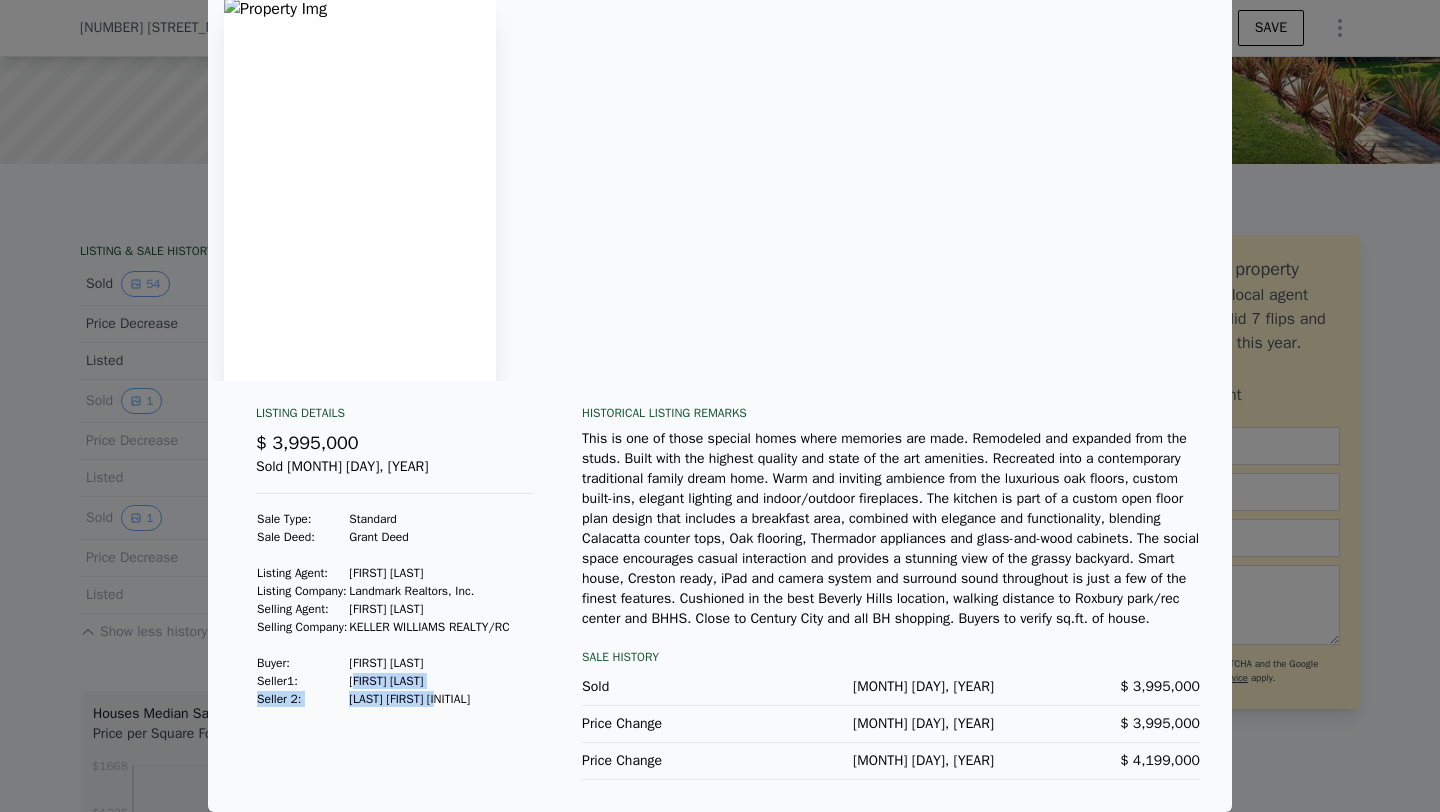 drag, startPoint x: 372, startPoint y: 692, endPoint x: 476, endPoint y: 716, distance: 106.733315 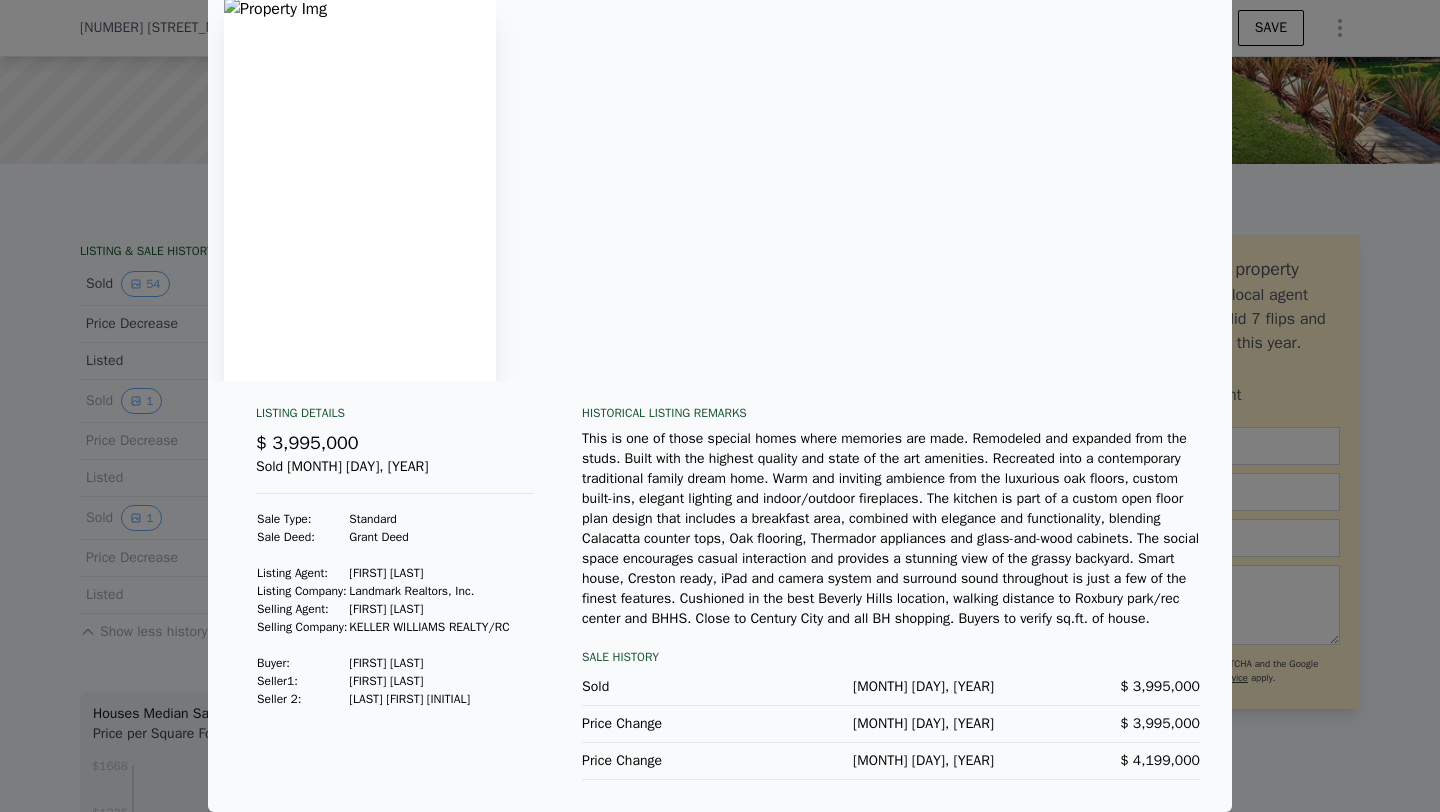 click on "Zamir Yosef" at bounding box center (429, 681) 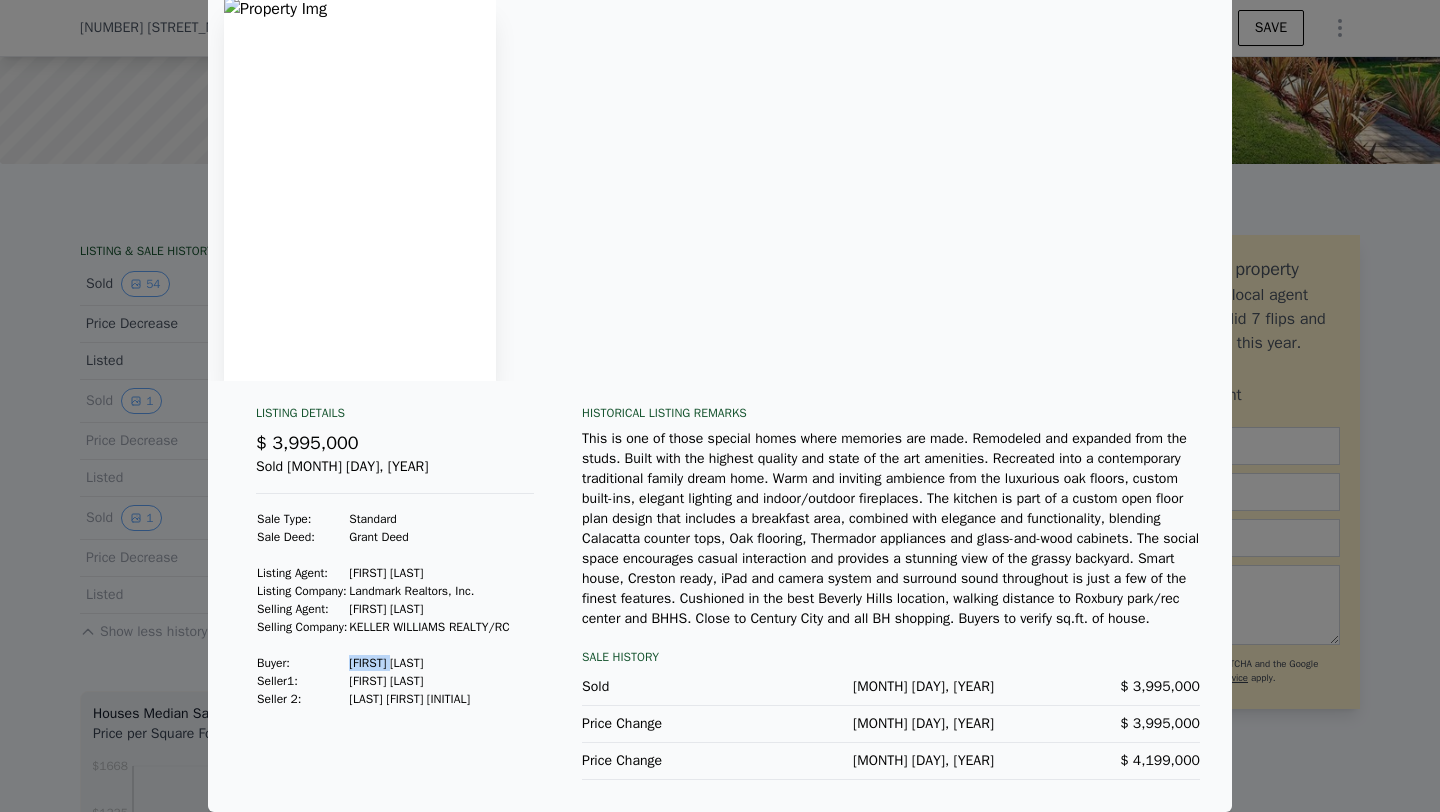 drag, startPoint x: 366, startPoint y: 682, endPoint x: 426, endPoint y: 682, distance: 60 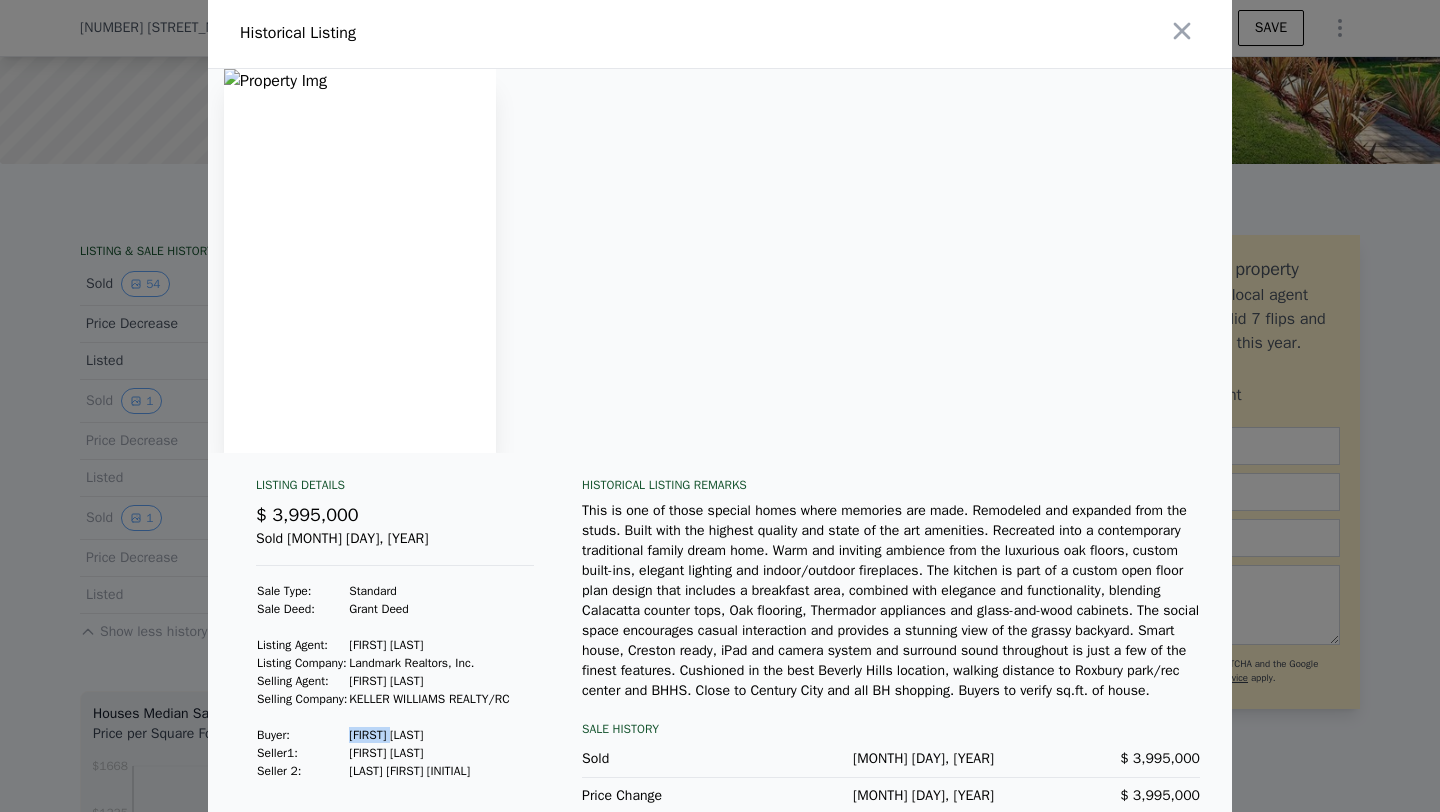 scroll, scrollTop: 57, scrollLeft: 0, axis: vertical 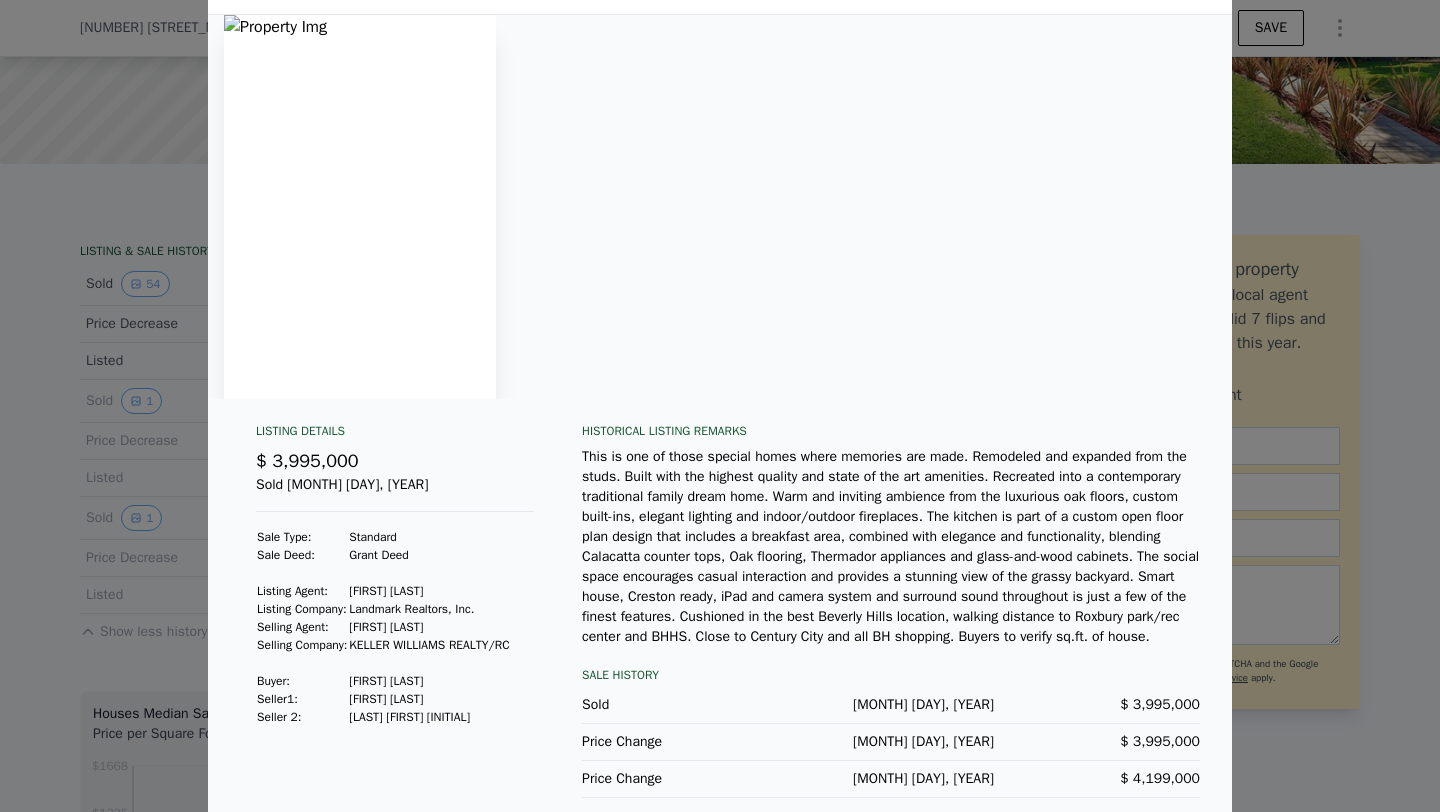 click on "Renee Zamir" at bounding box center (429, 591) 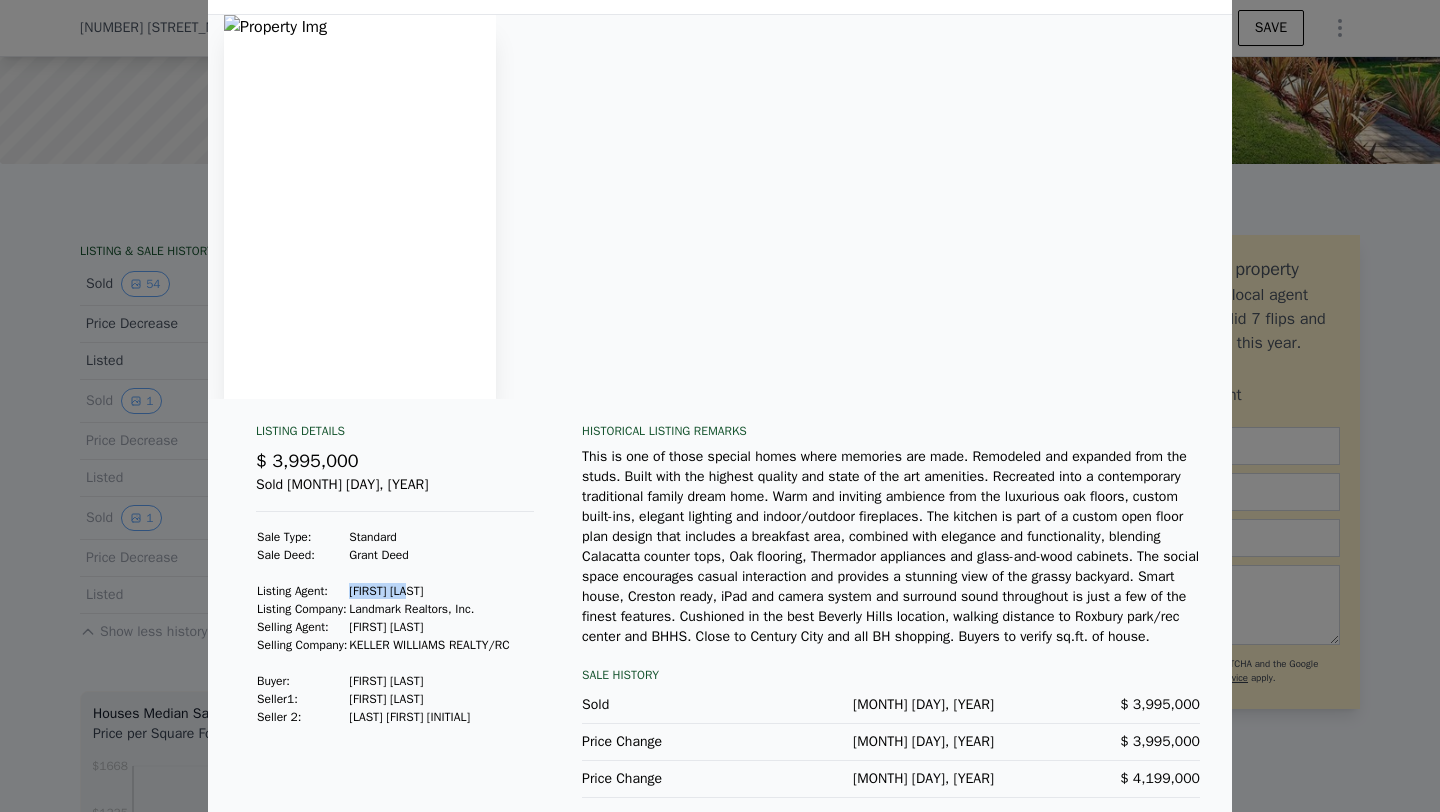 drag, startPoint x: 367, startPoint y: 590, endPoint x: 469, endPoint y: 590, distance: 102 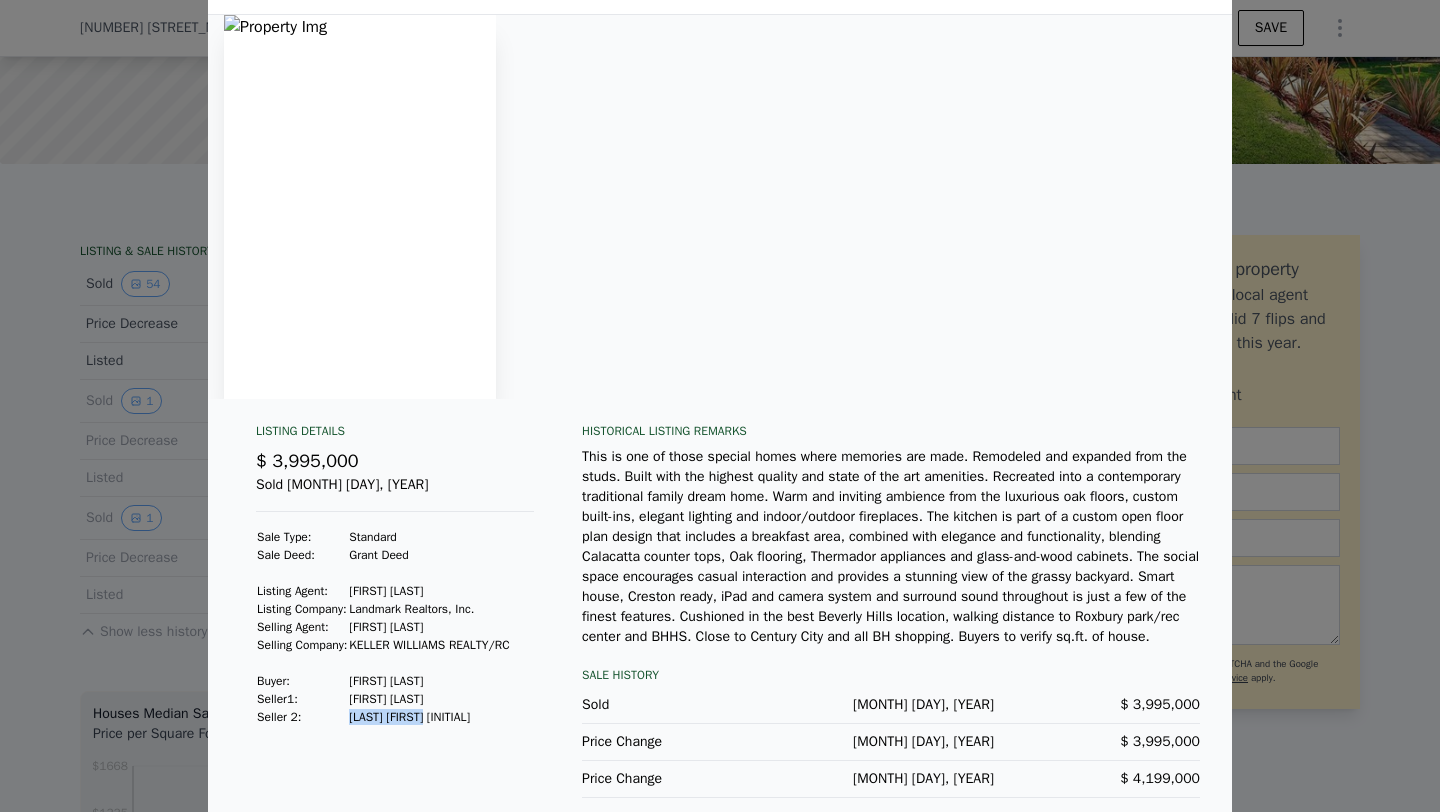 drag, startPoint x: 363, startPoint y: 748, endPoint x: 457, endPoint y: 748, distance: 94 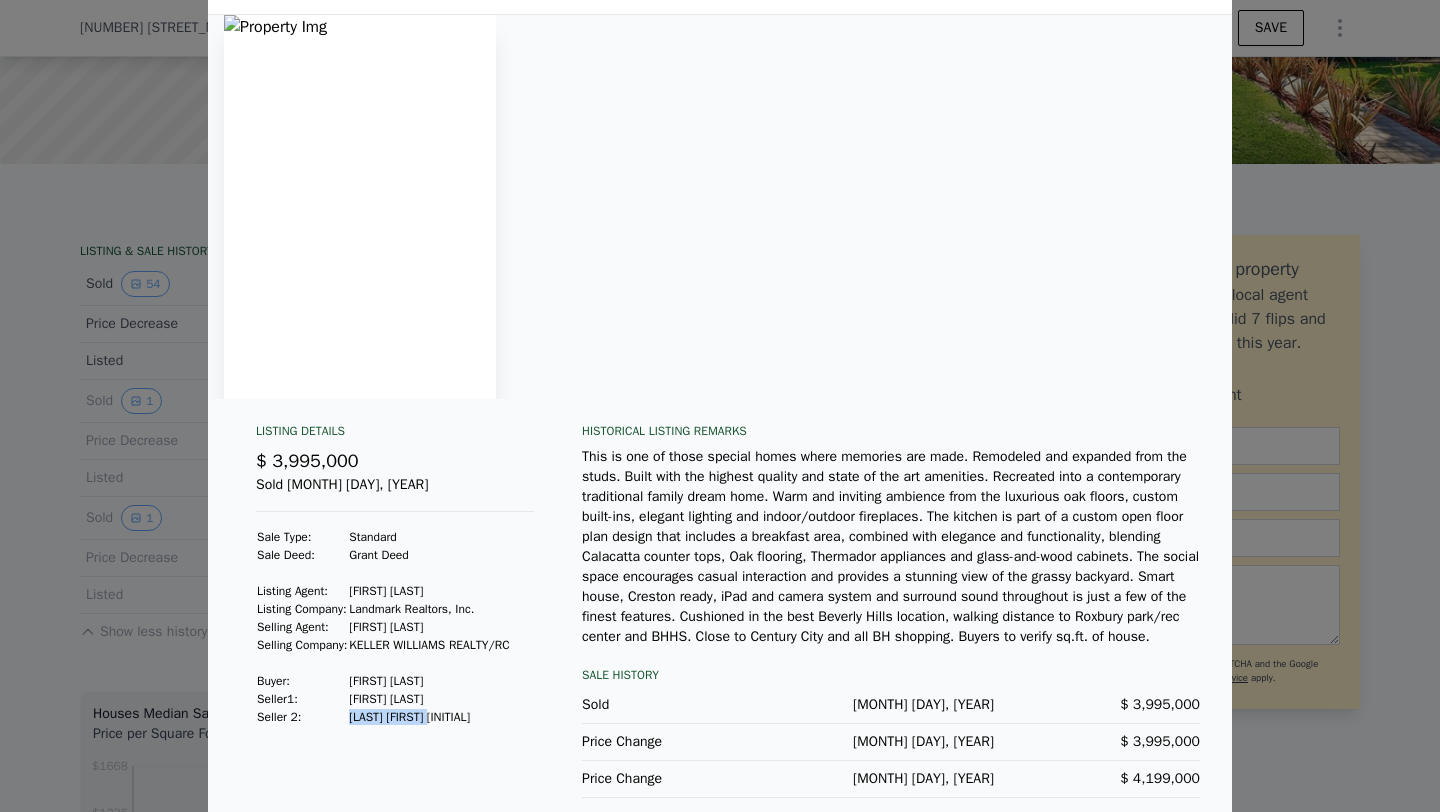 scroll, scrollTop: 0, scrollLeft: 0, axis: both 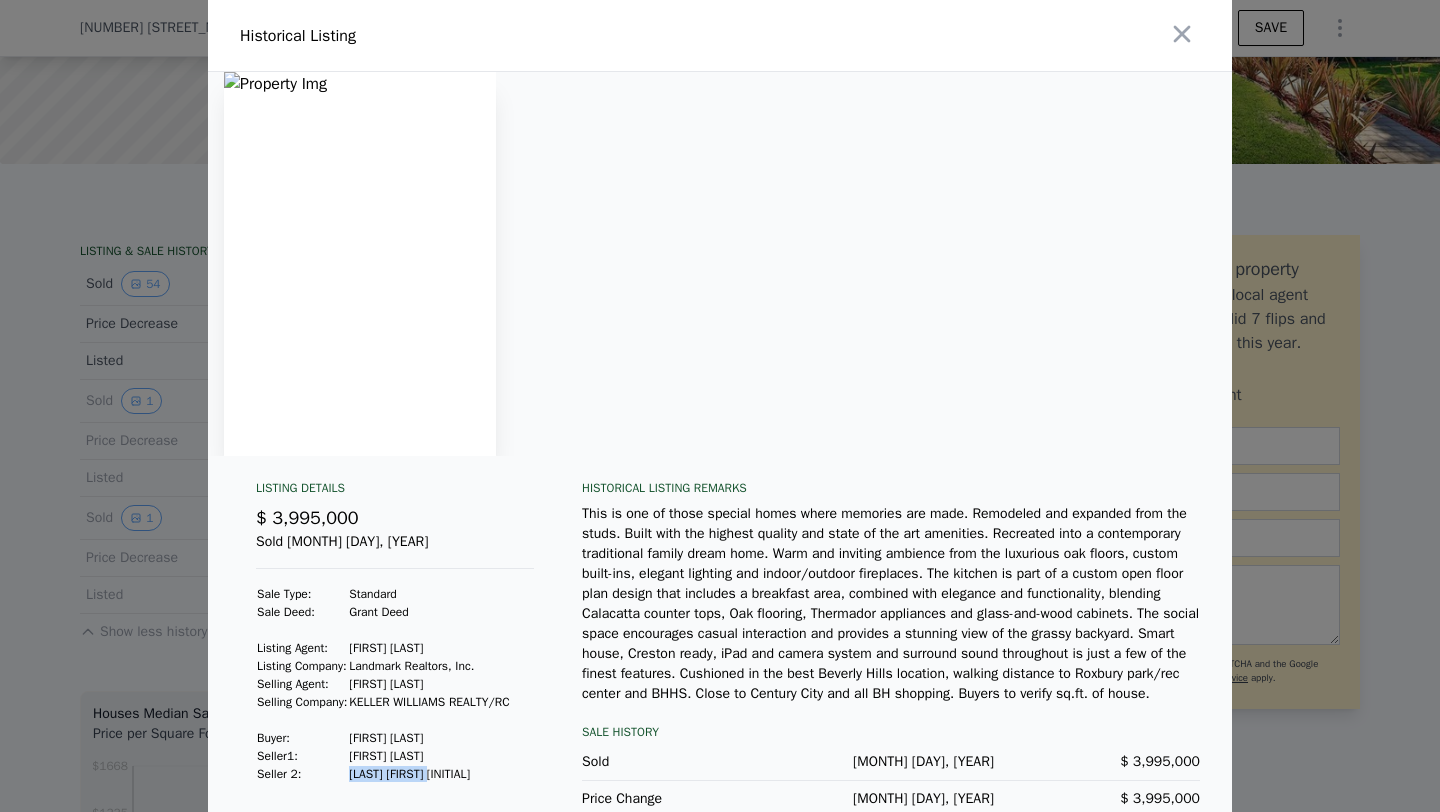 click 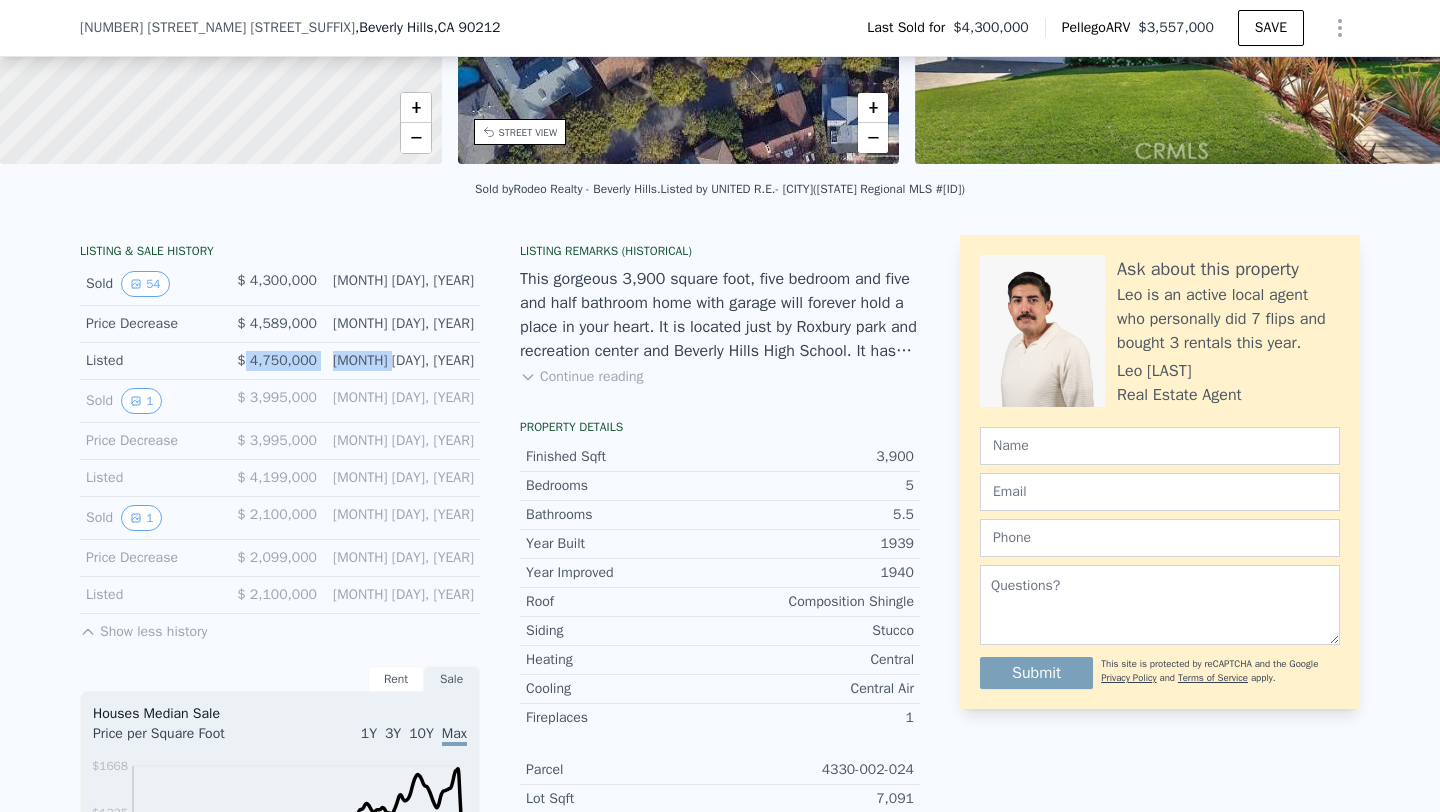 drag, startPoint x: 301, startPoint y: 359, endPoint x: 454, endPoint y: 363, distance: 153.05228 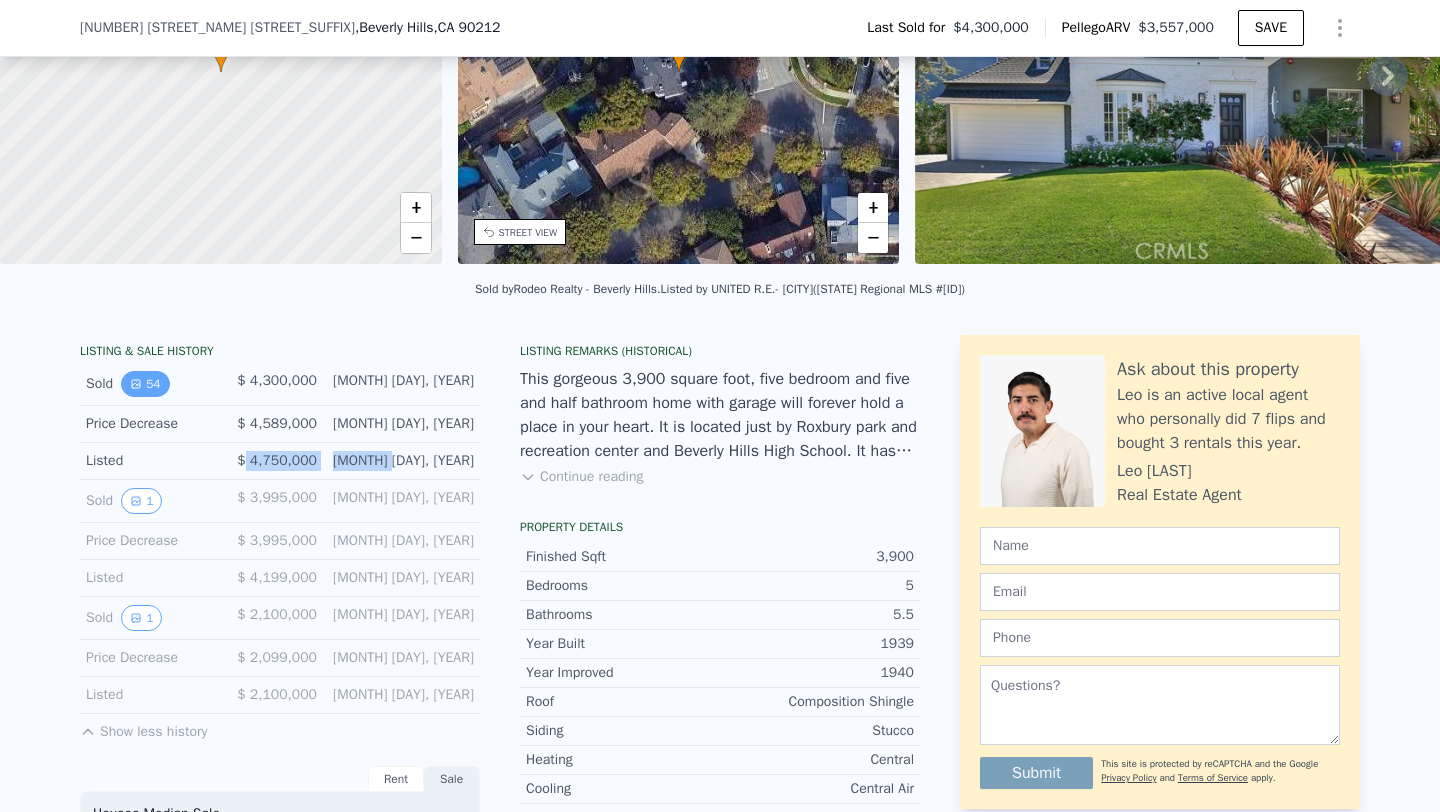 scroll, scrollTop: 237, scrollLeft: 0, axis: vertical 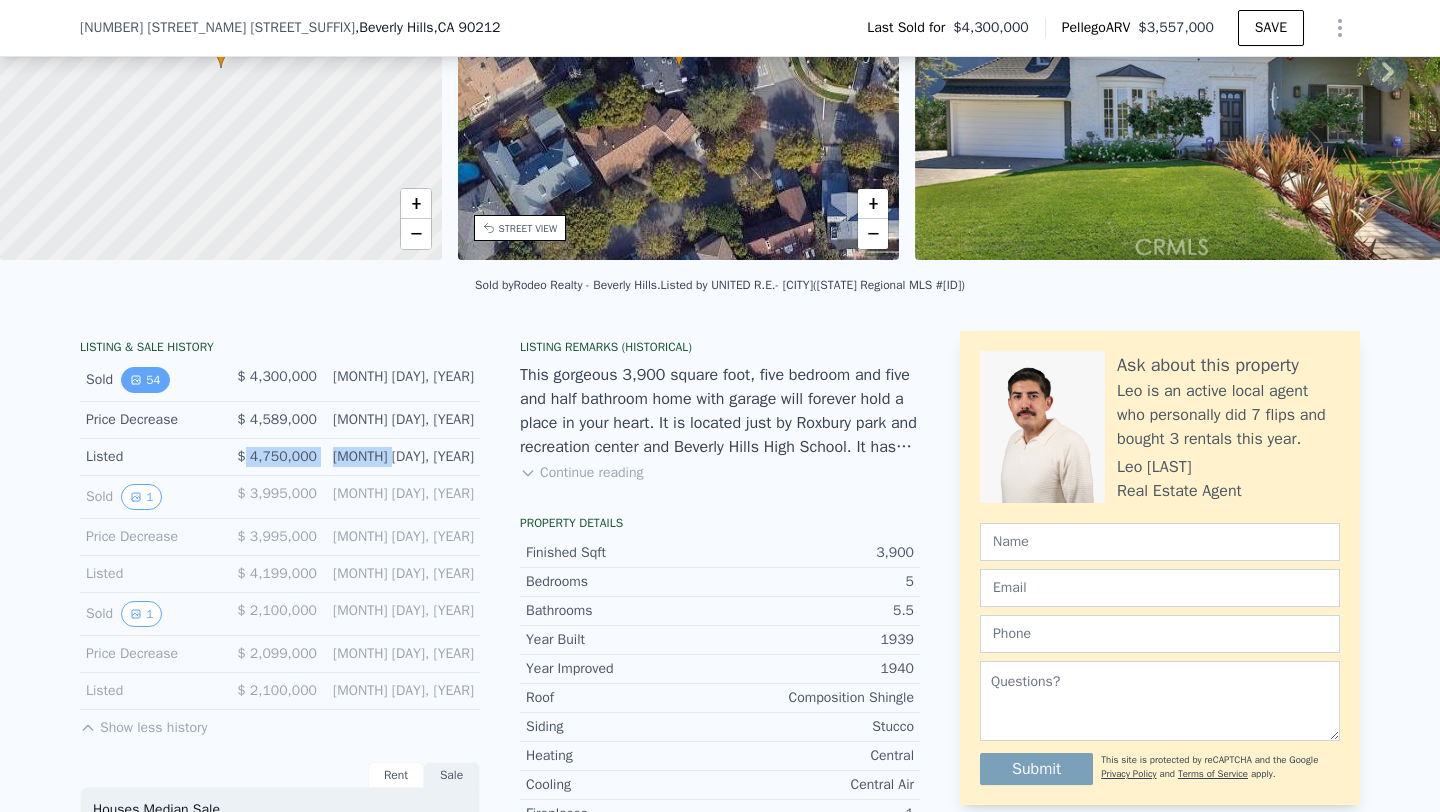 click on "54" at bounding box center [145, 380] 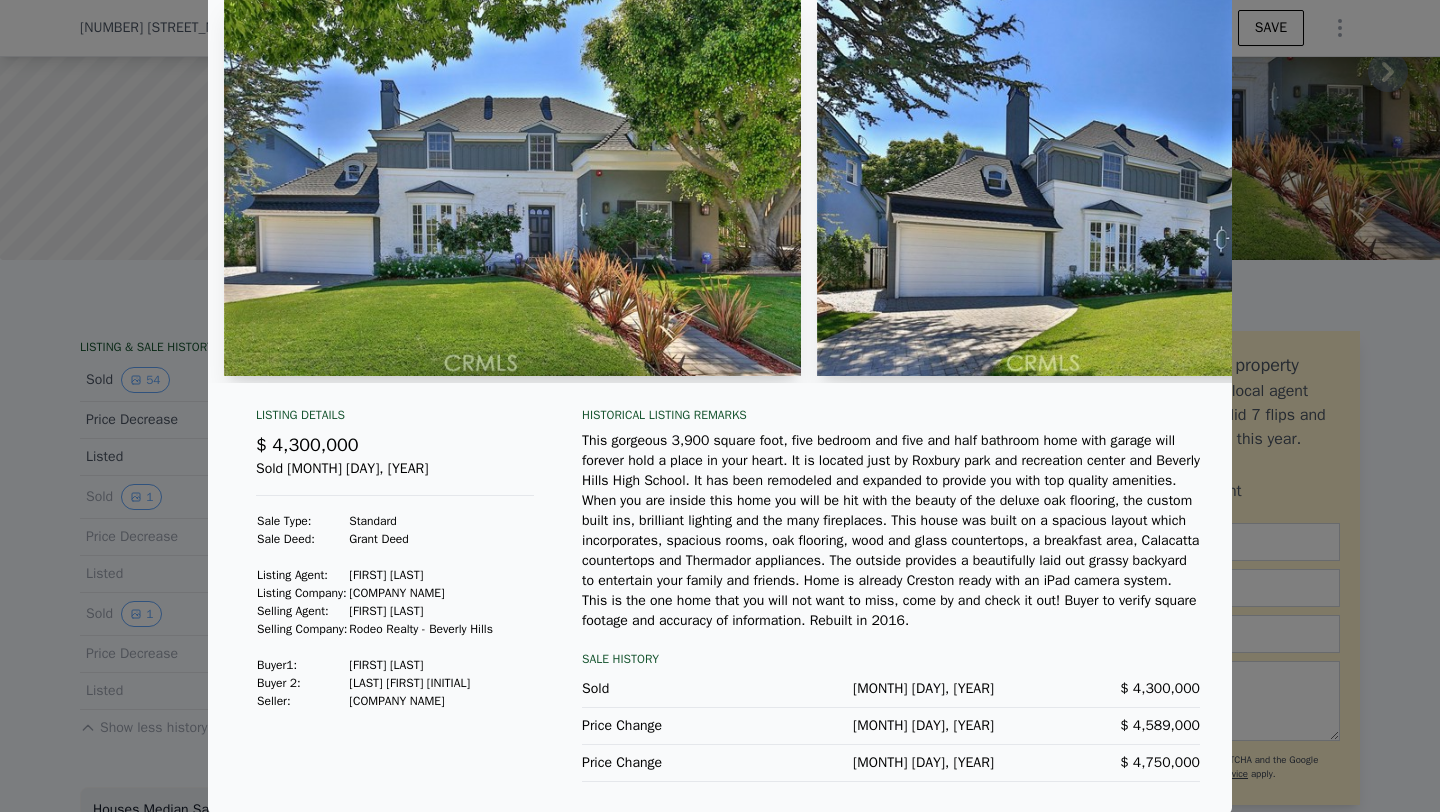 scroll, scrollTop: 0, scrollLeft: 0, axis: both 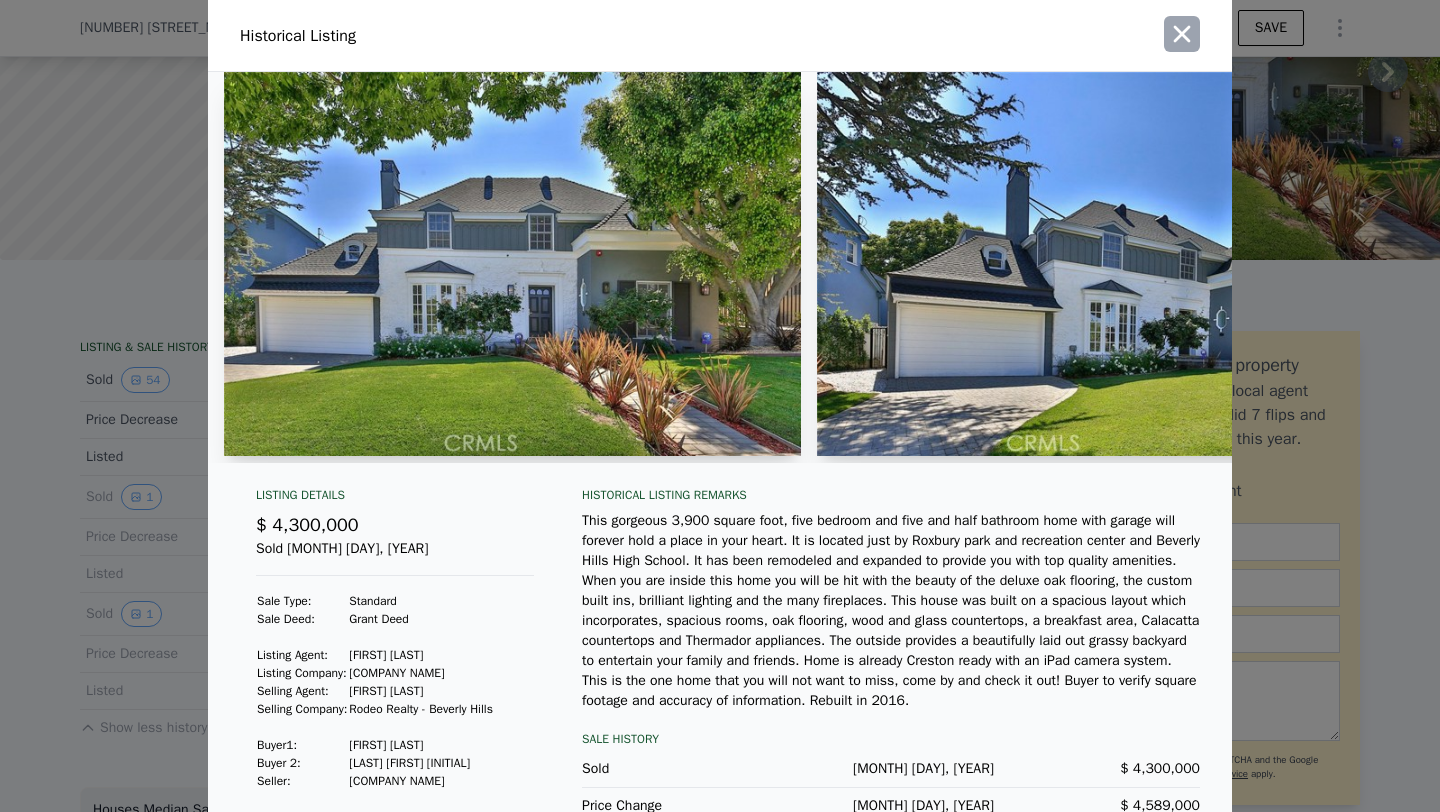 click 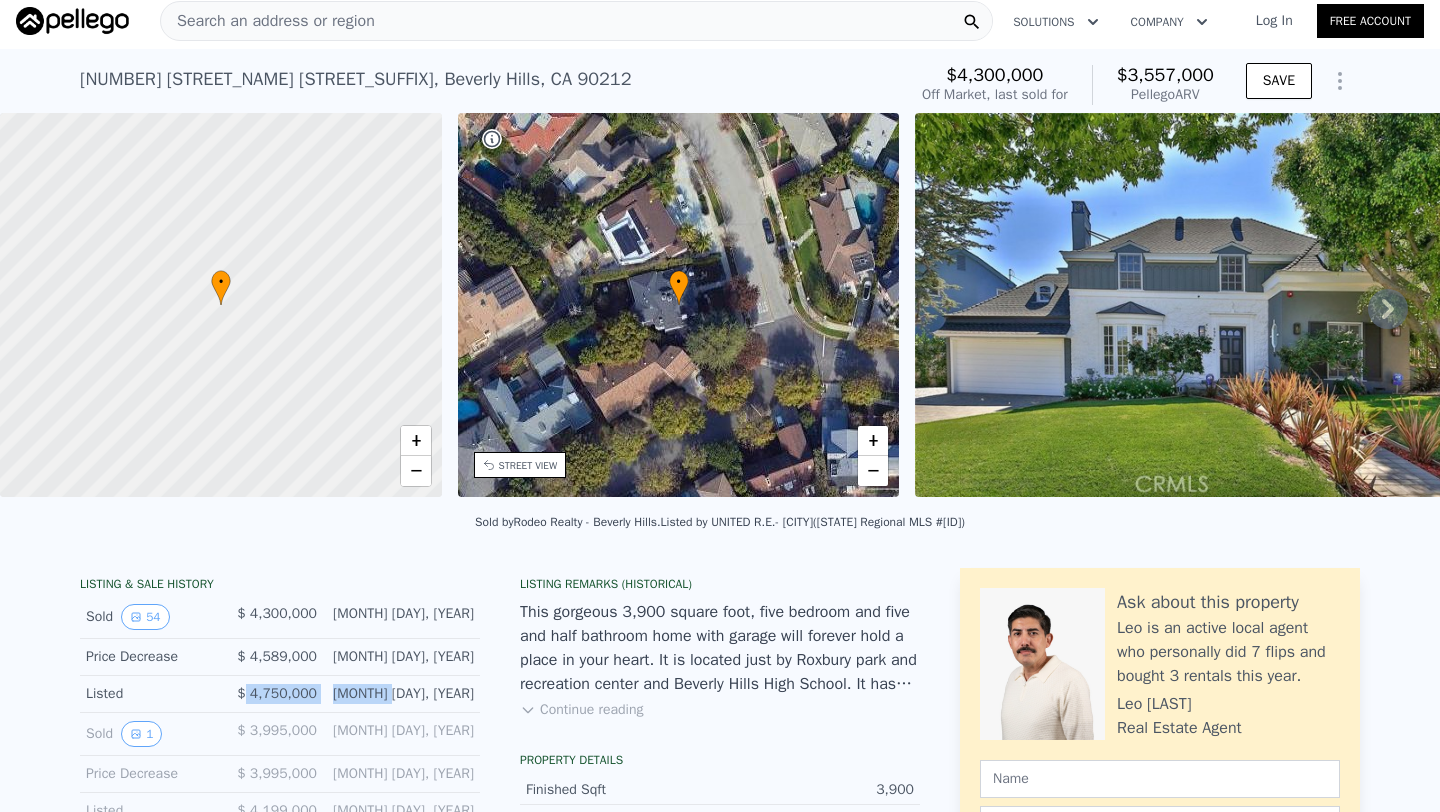 scroll, scrollTop: 0, scrollLeft: 0, axis: both 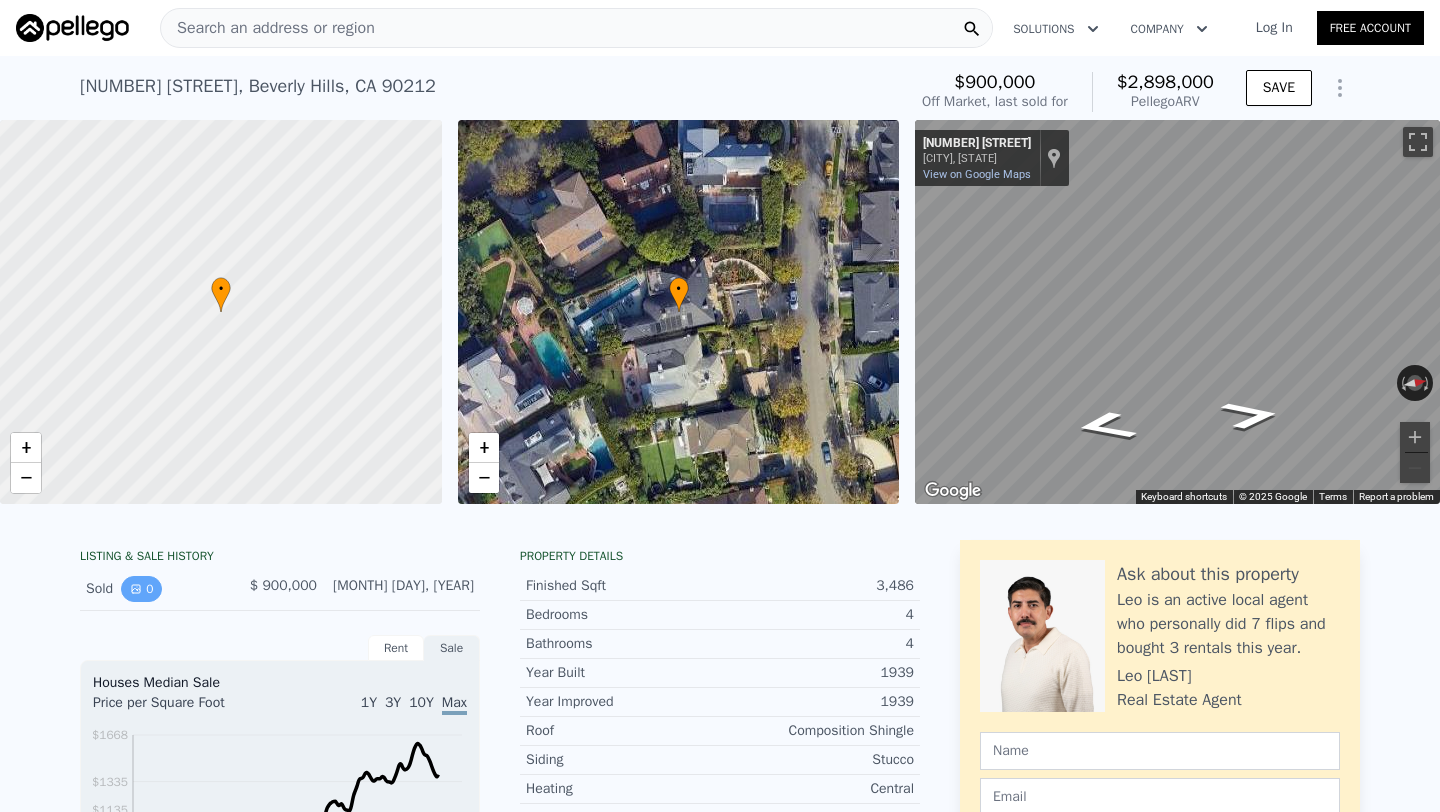click on "0" at bounding box center (141, 589) 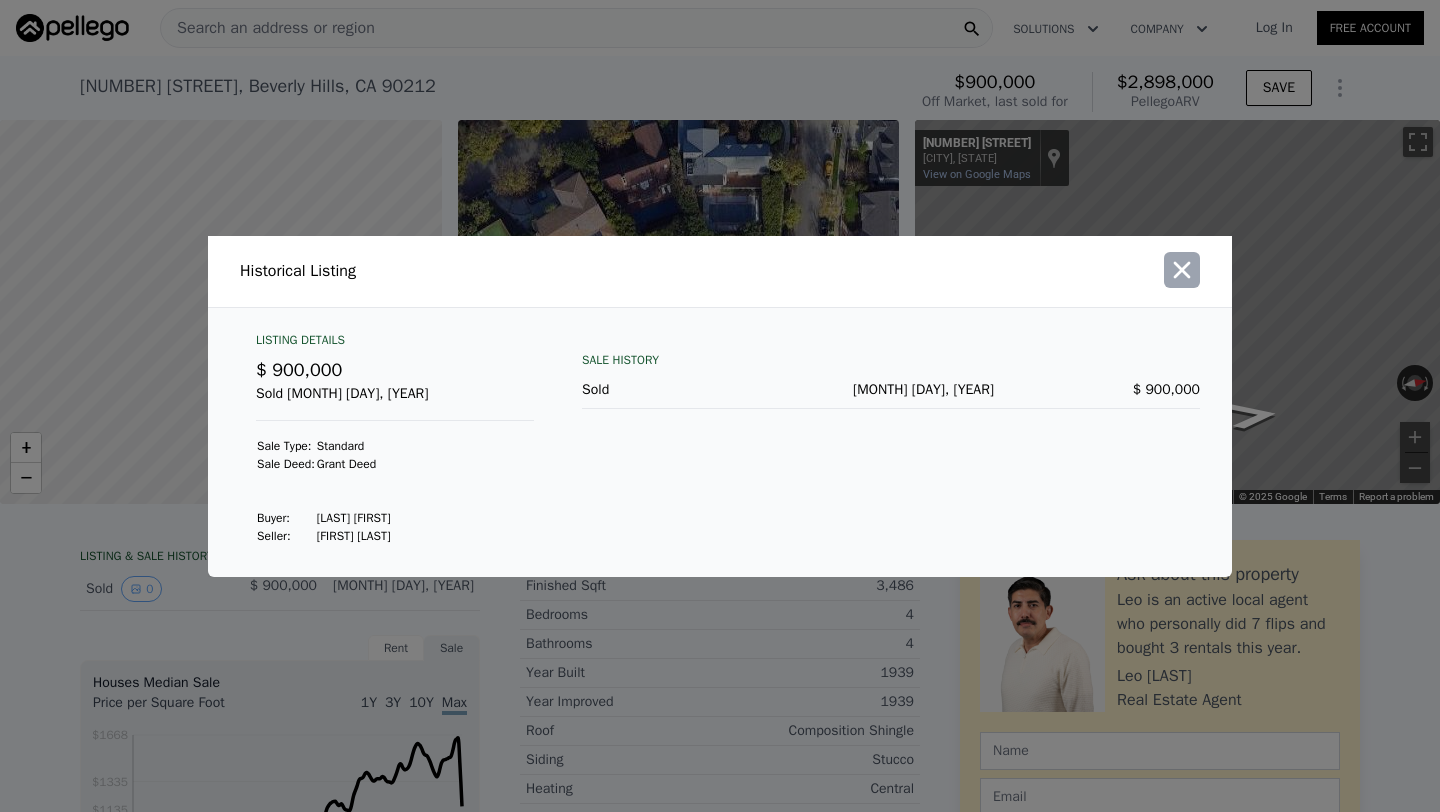 click 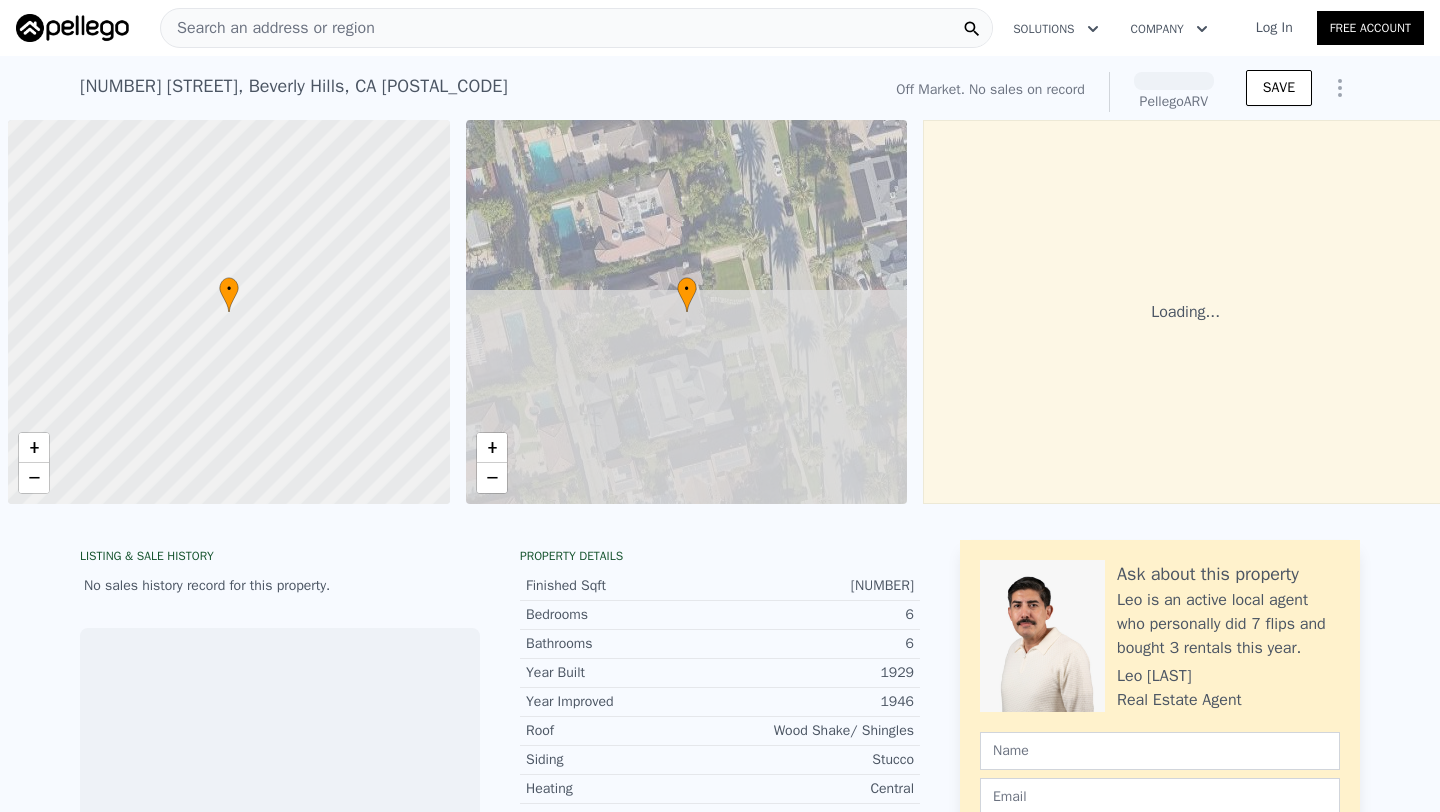 scroll, scrollTop: 0, scrollLeft: 0, axis: both 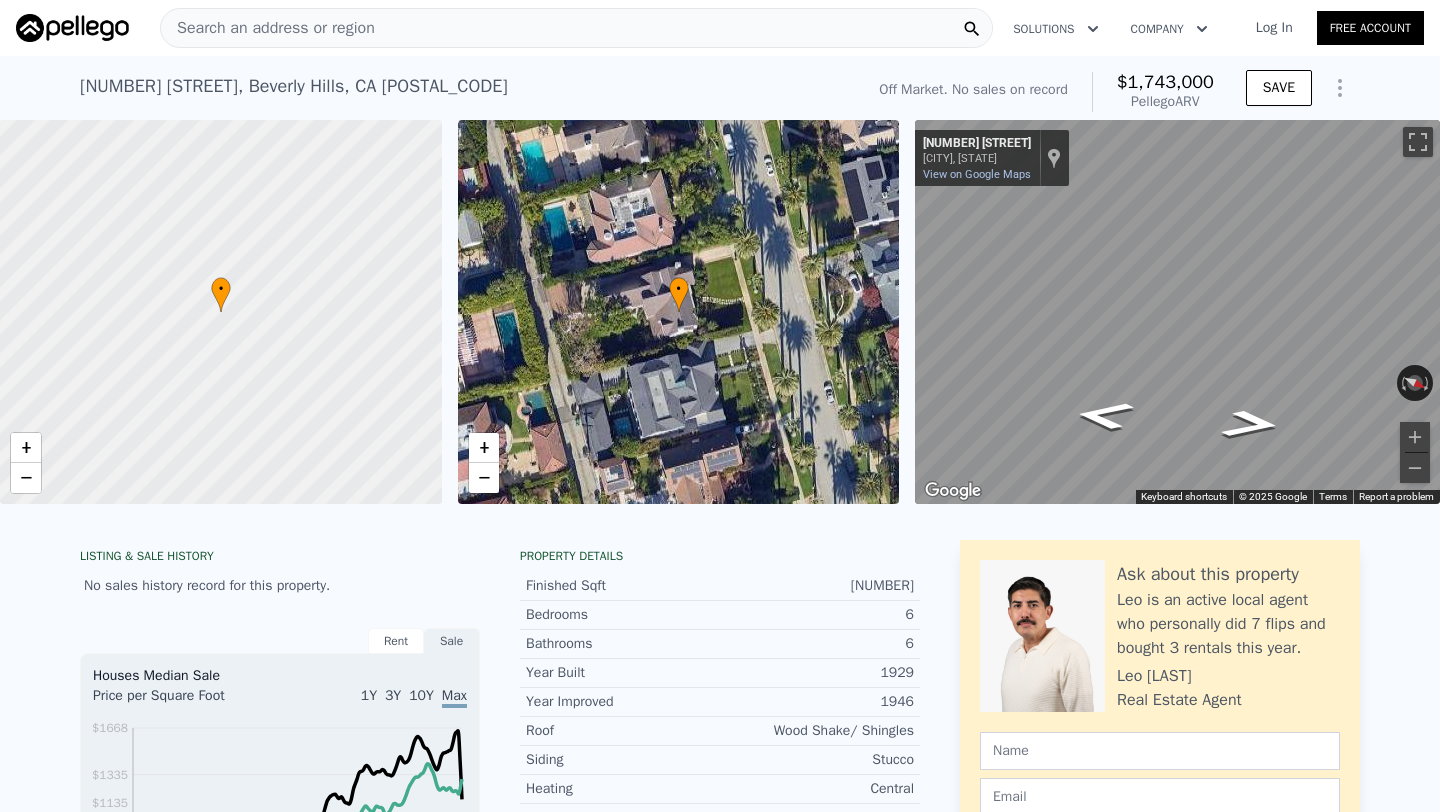 click on "Search an address or region" at bounding box center [268, 28] 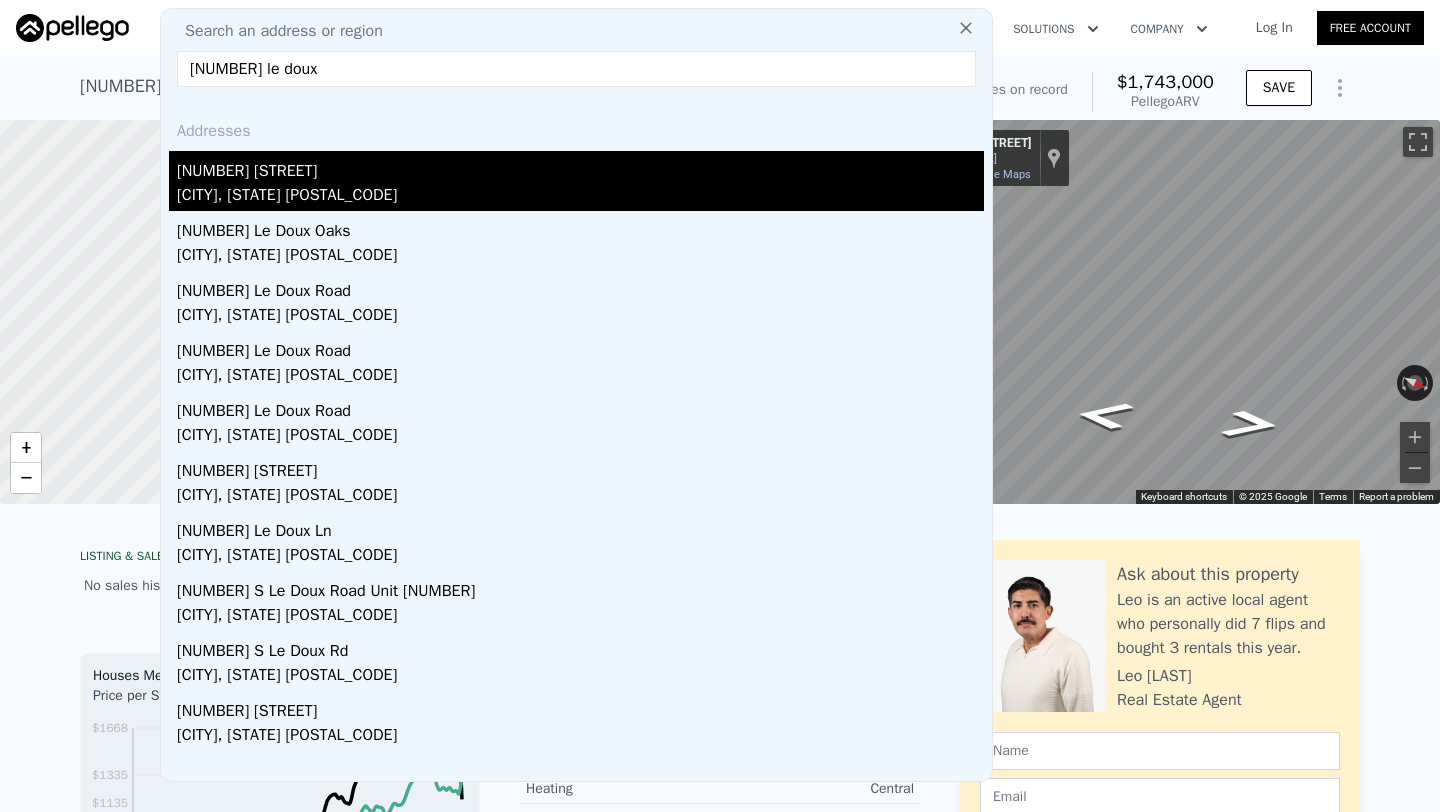 type on "210 le doux" 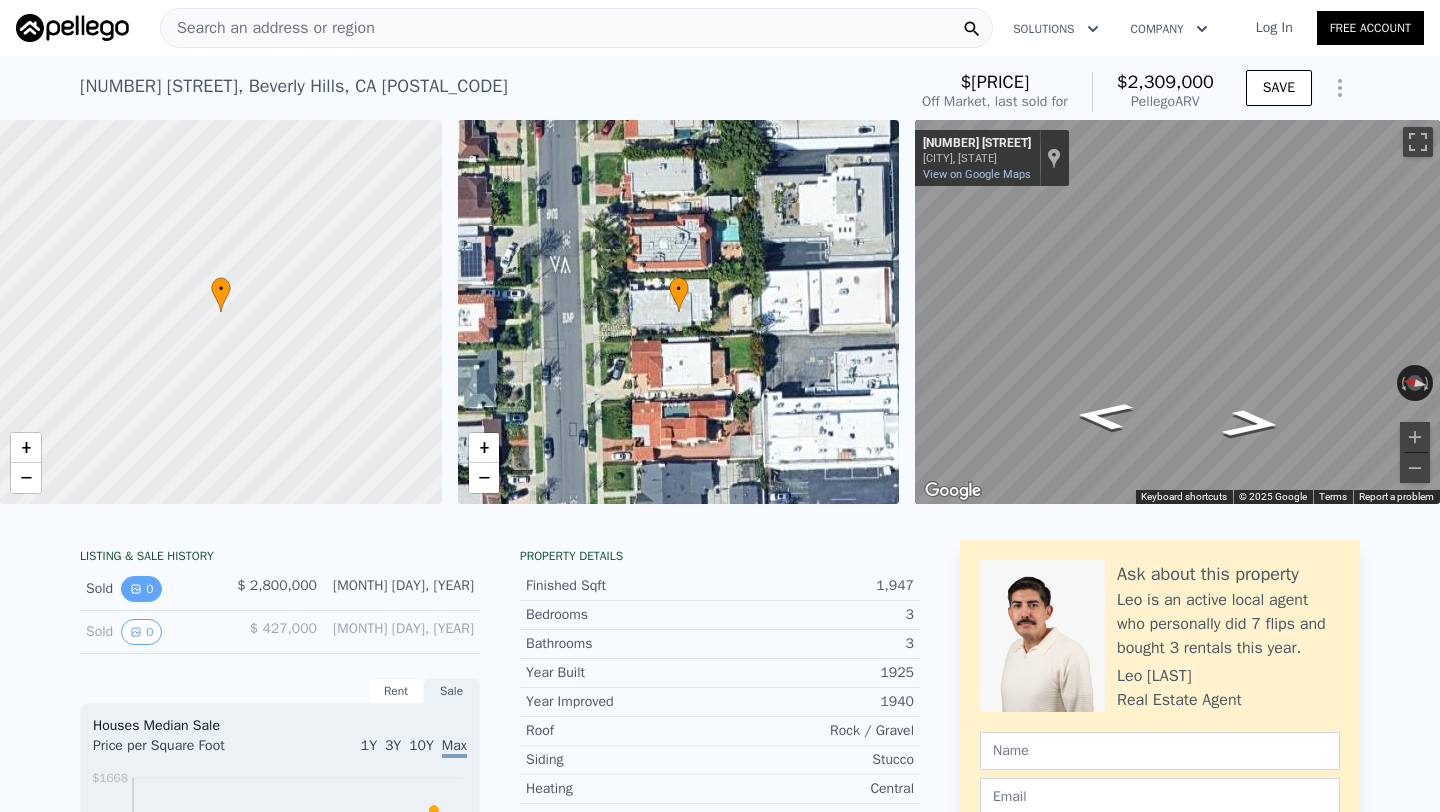 click on "0" at bounding box center [141, 589] 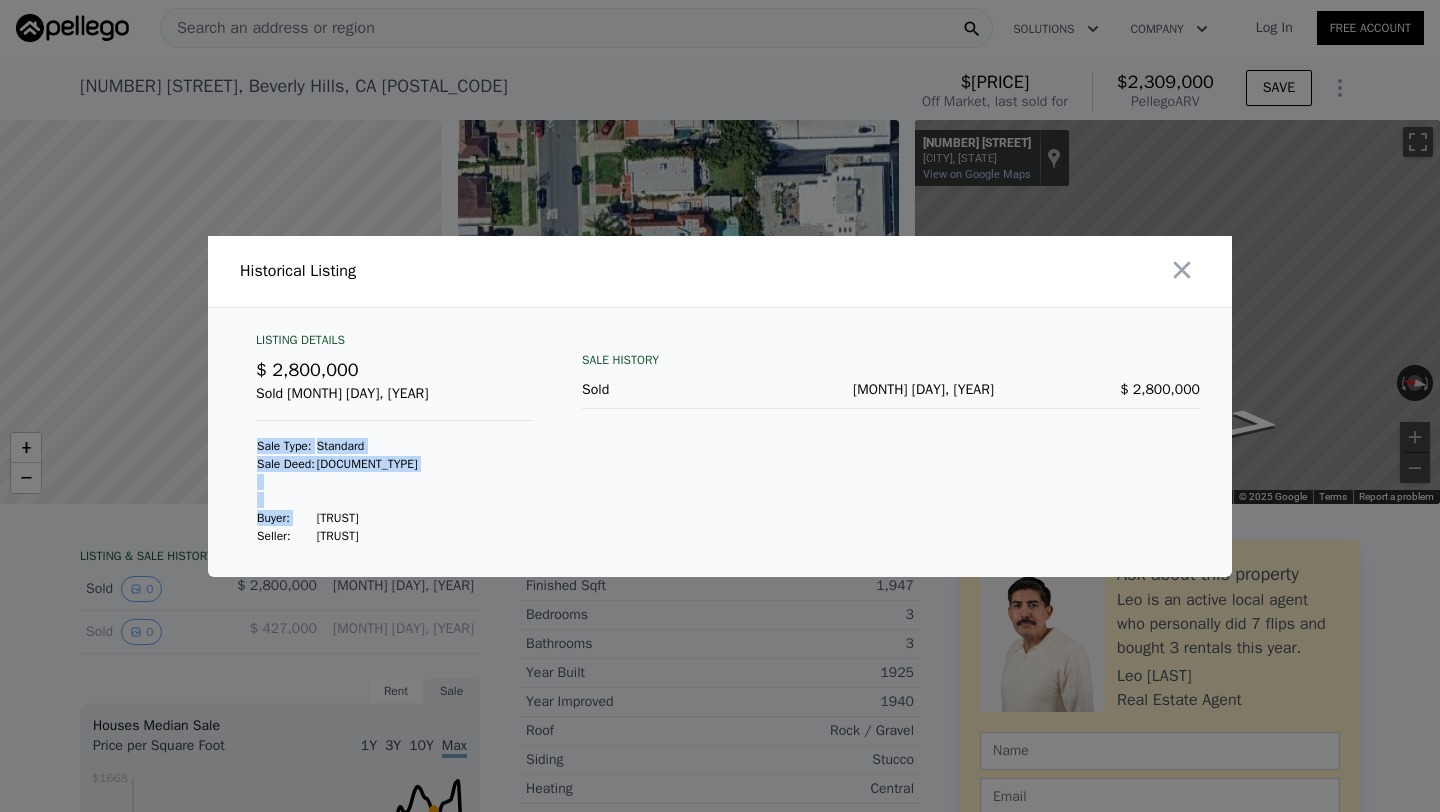 drag, startPoint x: 326, startPoint y: 518, endPoint x: 488, endPoint y: 518, distance: 162 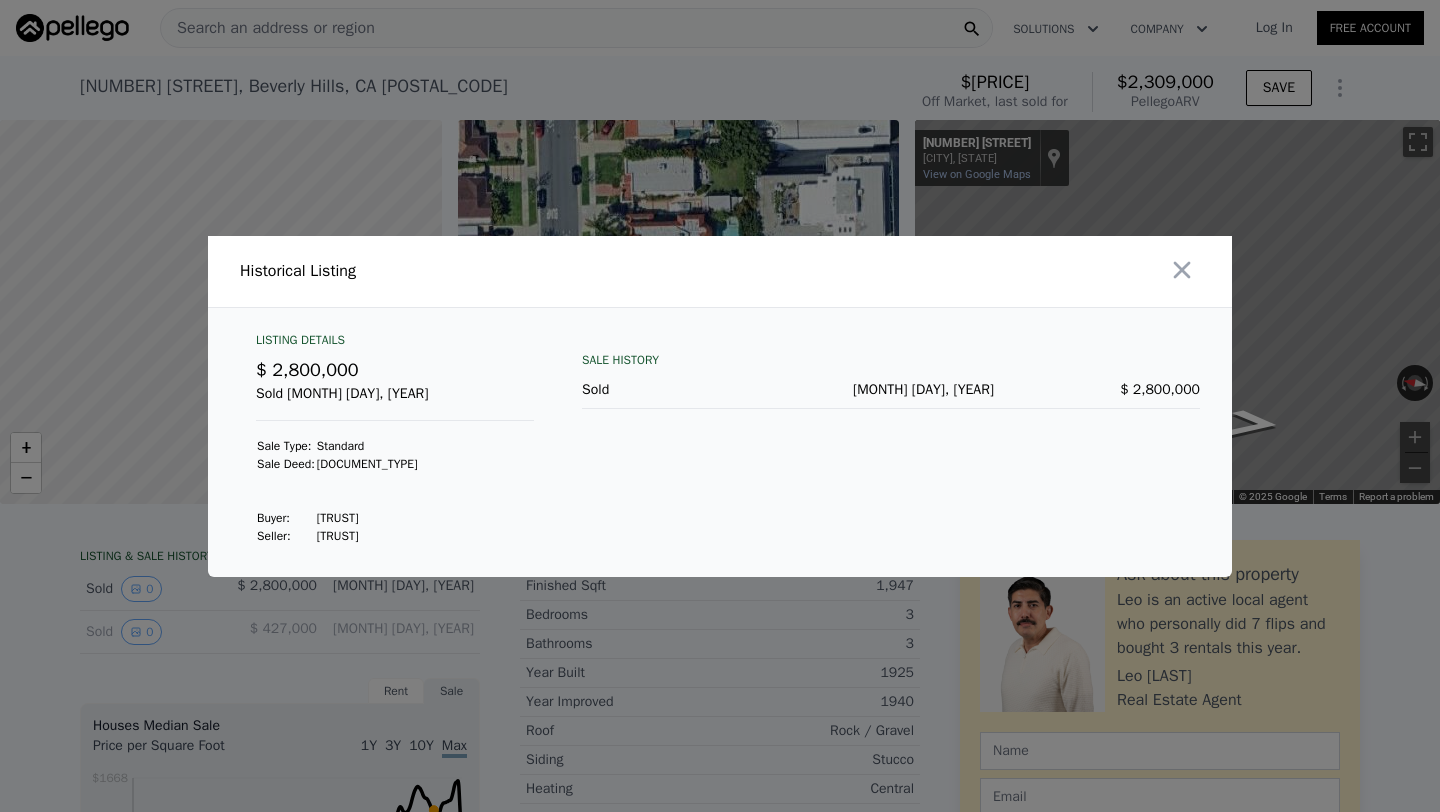click on "Listing Details $ 2,800,000 Sold   May 9, 2023 Sale Type: Standard Sale Deed: Grant Deed     Buyer : Beck-Safir Living Trust Seller : Flori P Hendron Living Trust" at bounding box center (395, 438) 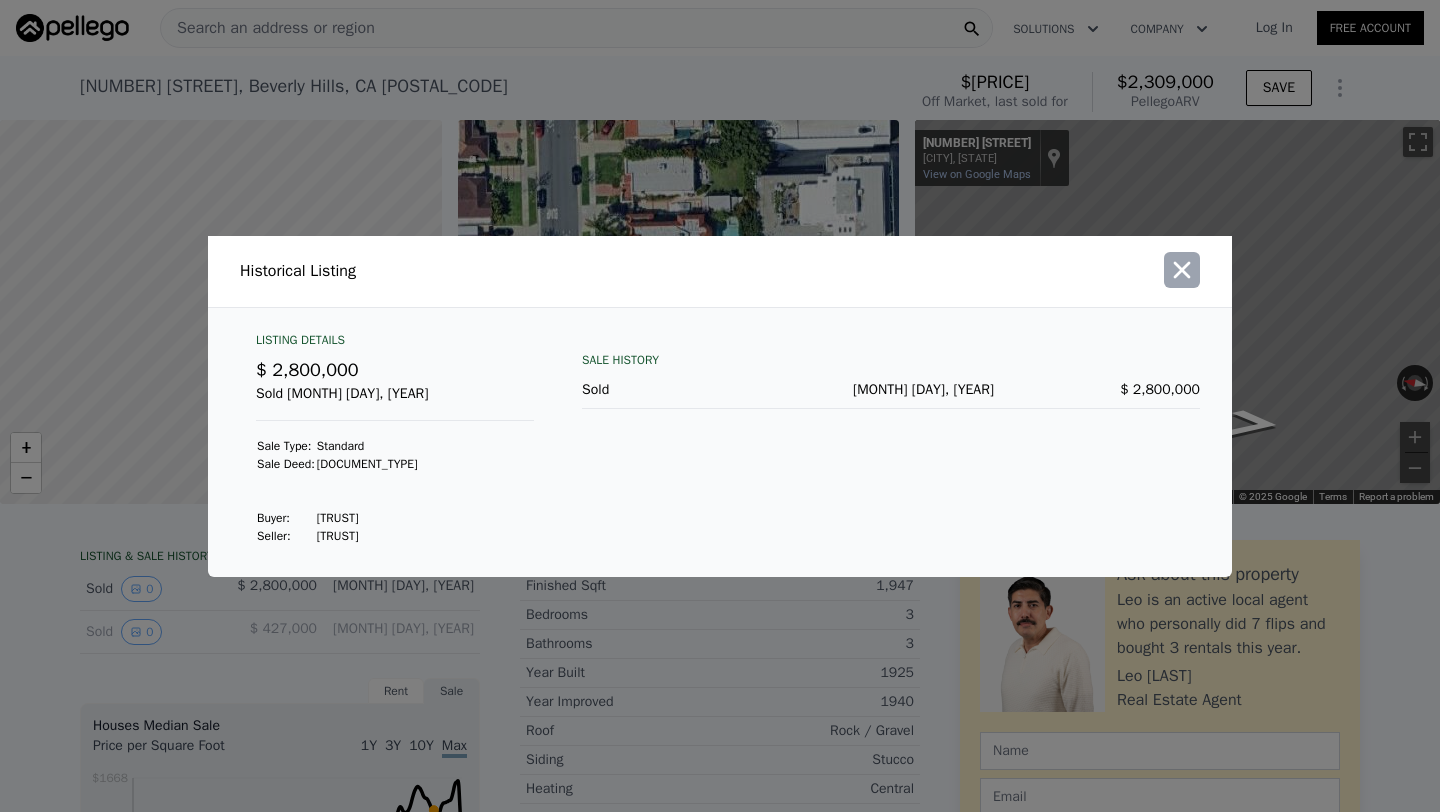 click 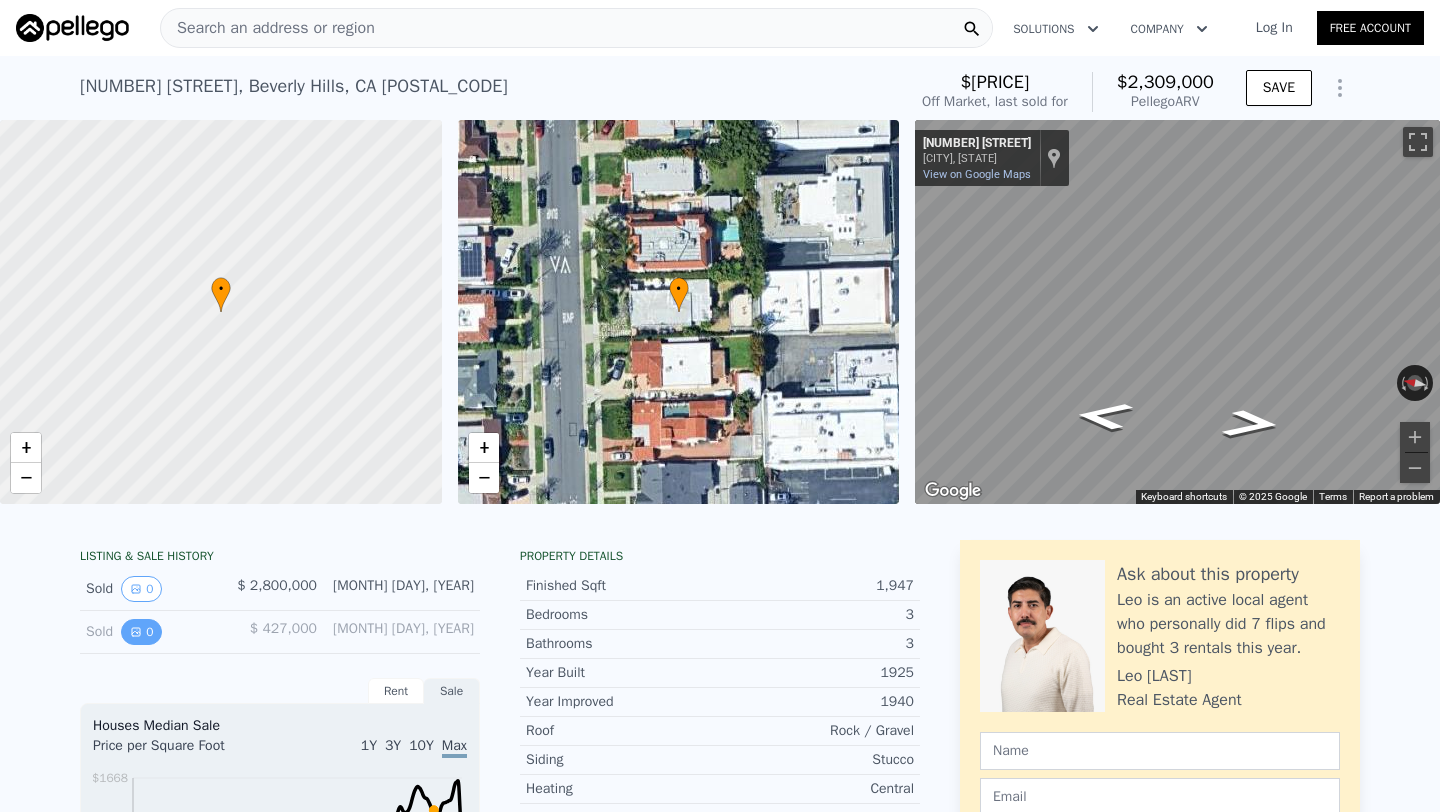 click on "0" at bounding box center [141, 632] 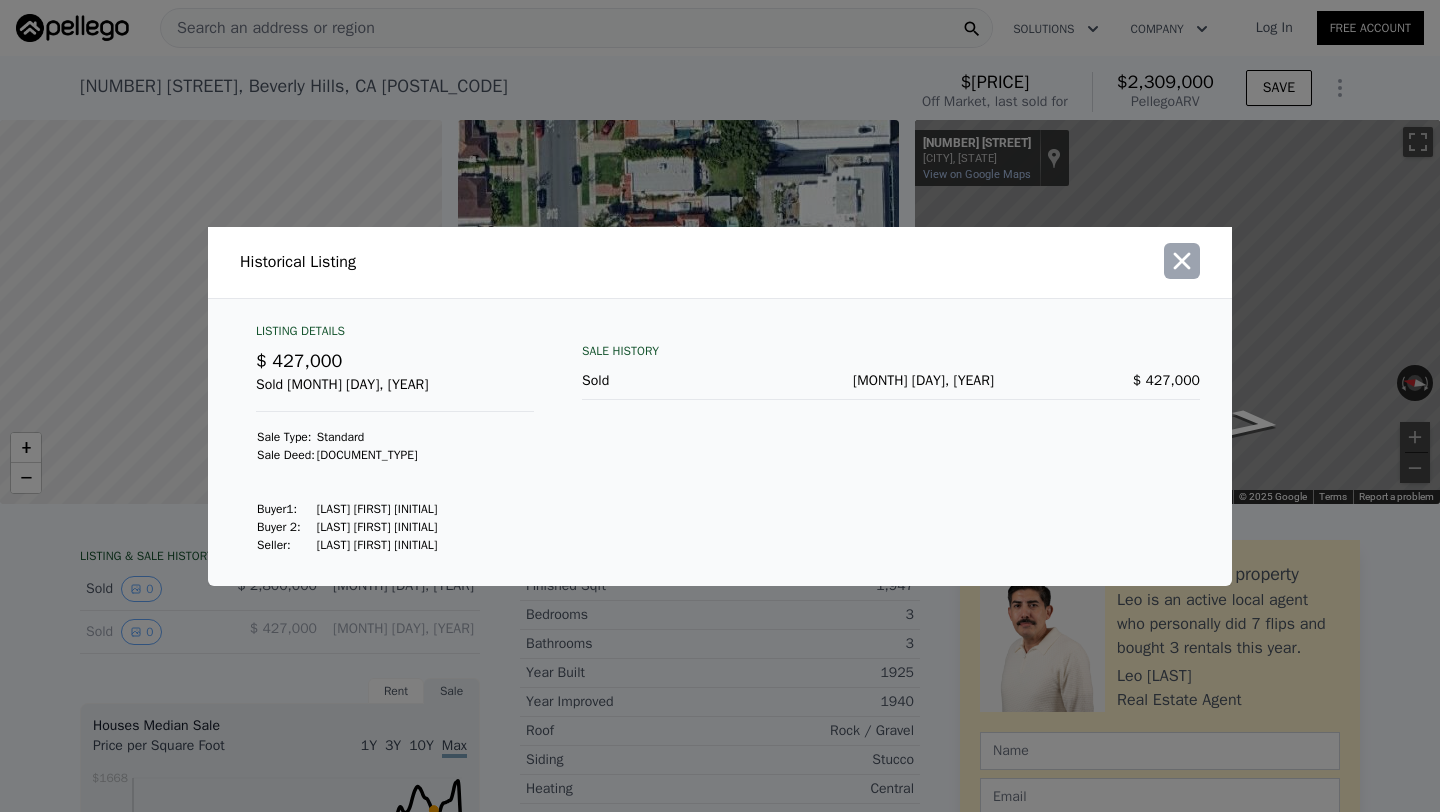 click at bounding box center [1182, 261] 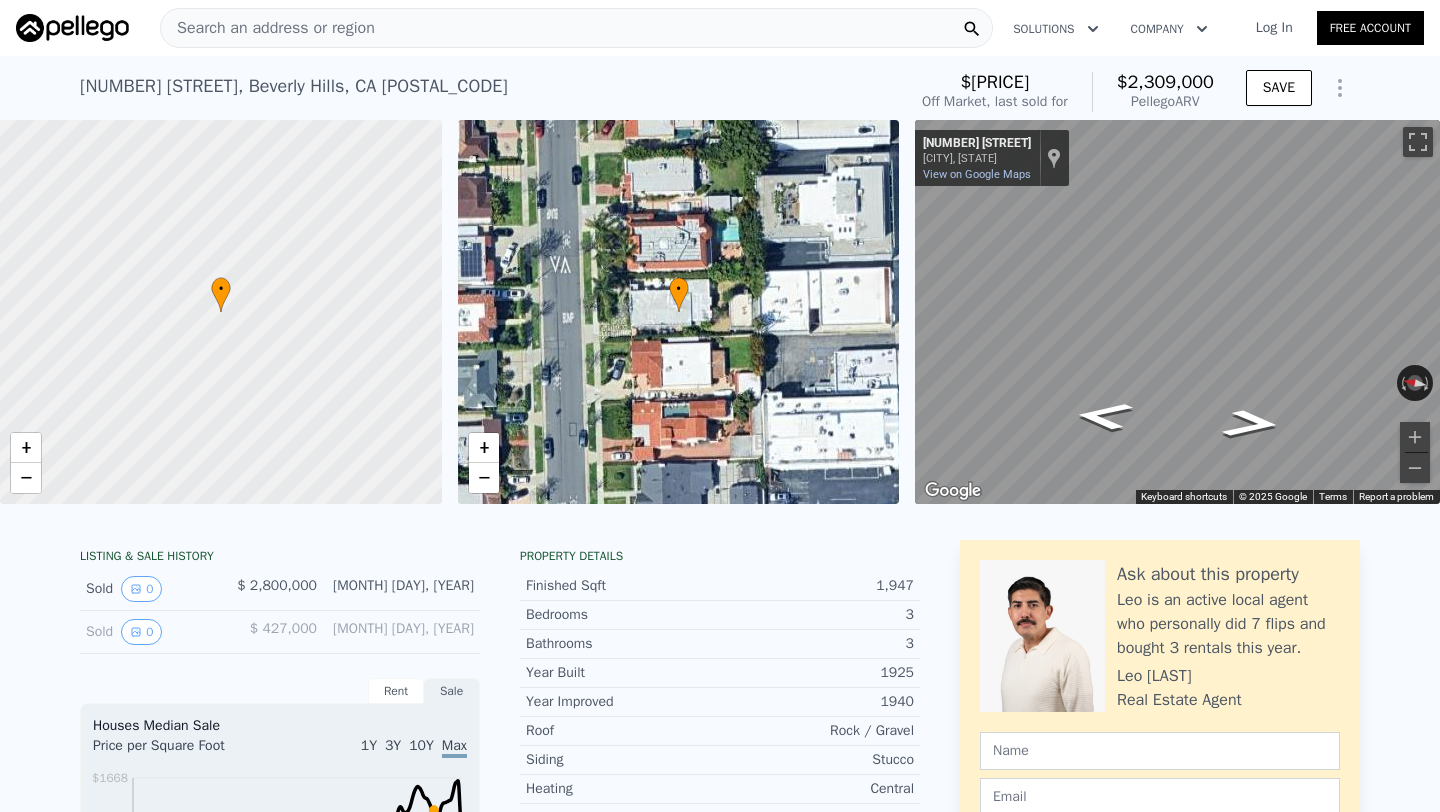click on "Search an address or region" at bounding box center [268, 28] 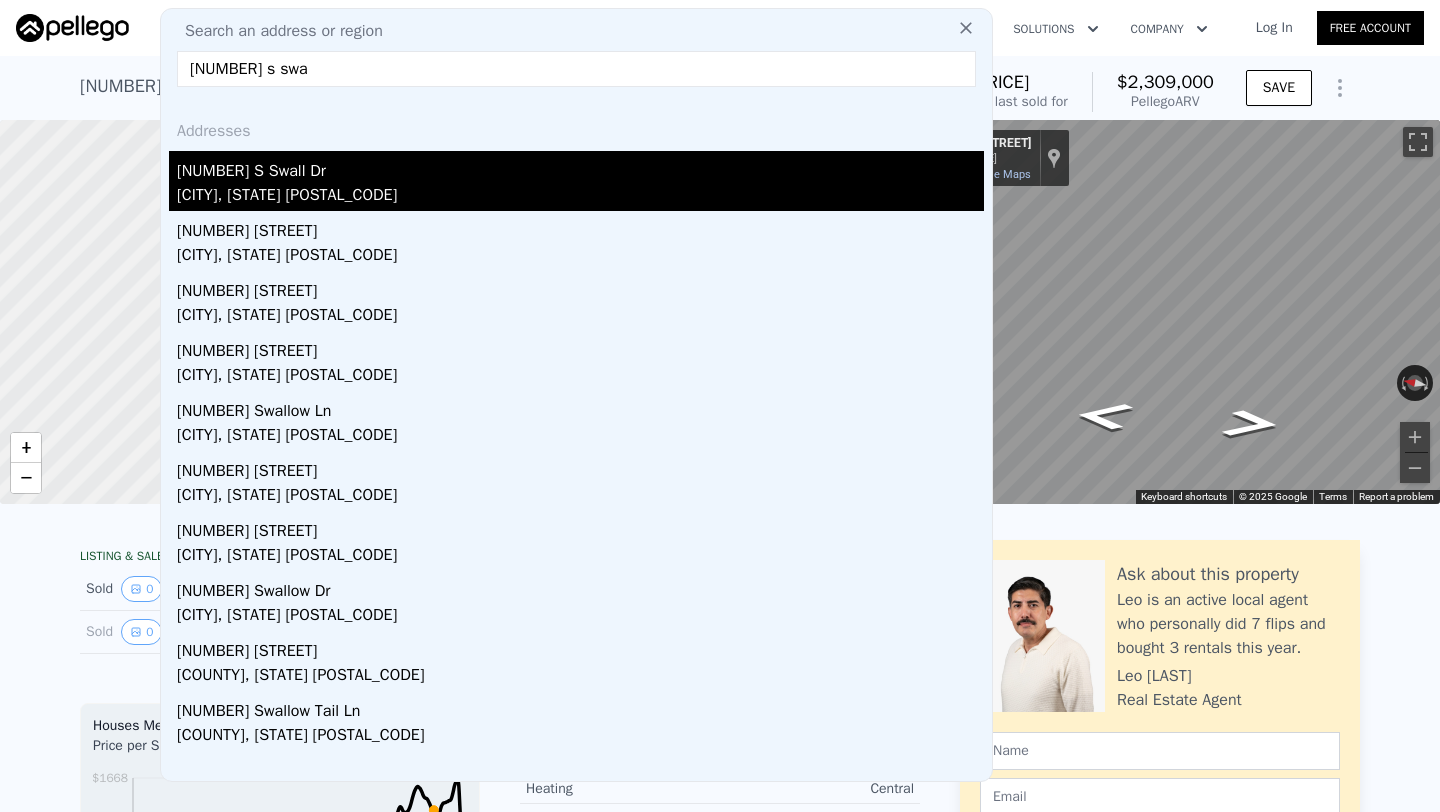 type on "361 s swall" 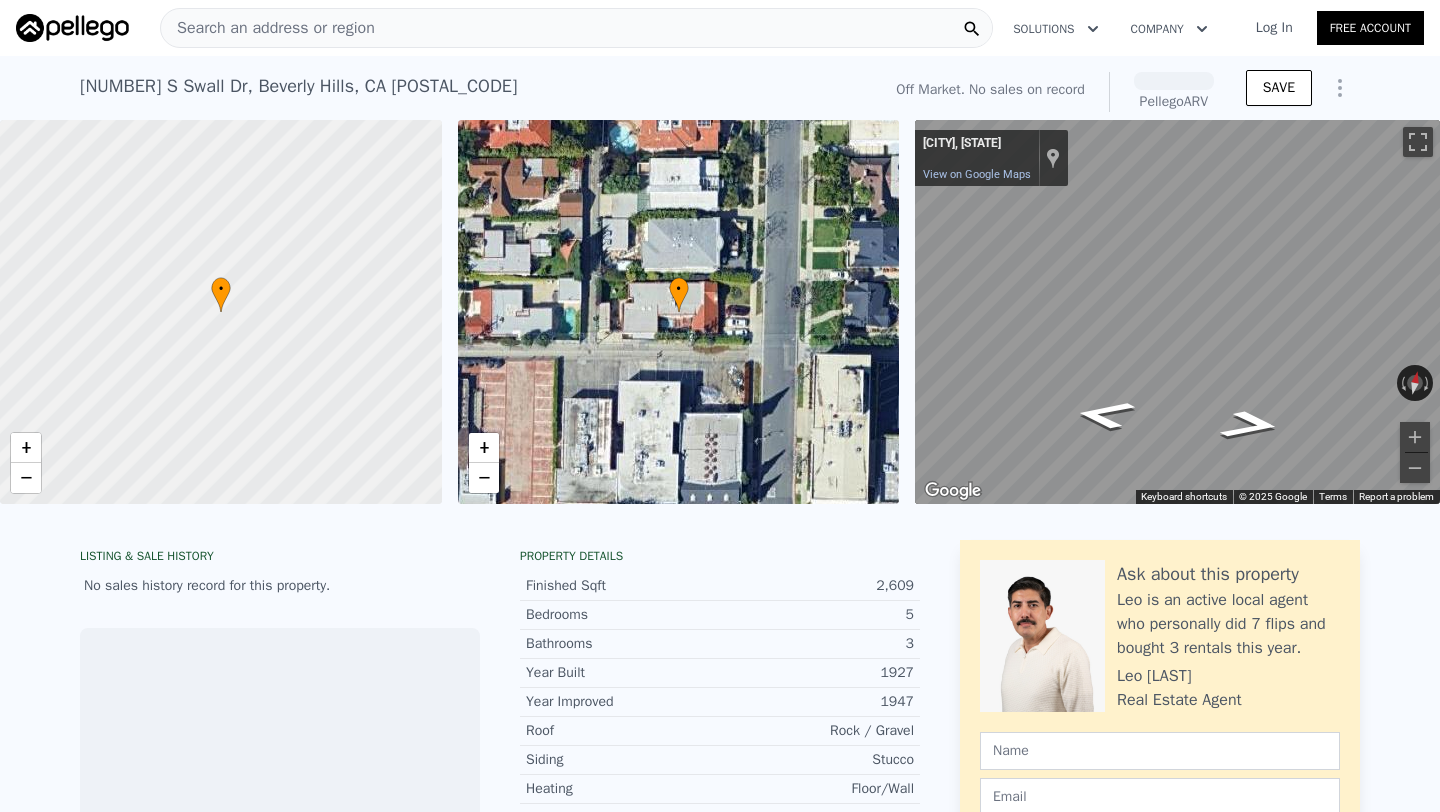 drag, startPoint x: 85, startPoint y: 582, endPoint x: 504, endPoint y: 580, distance: 419.00476 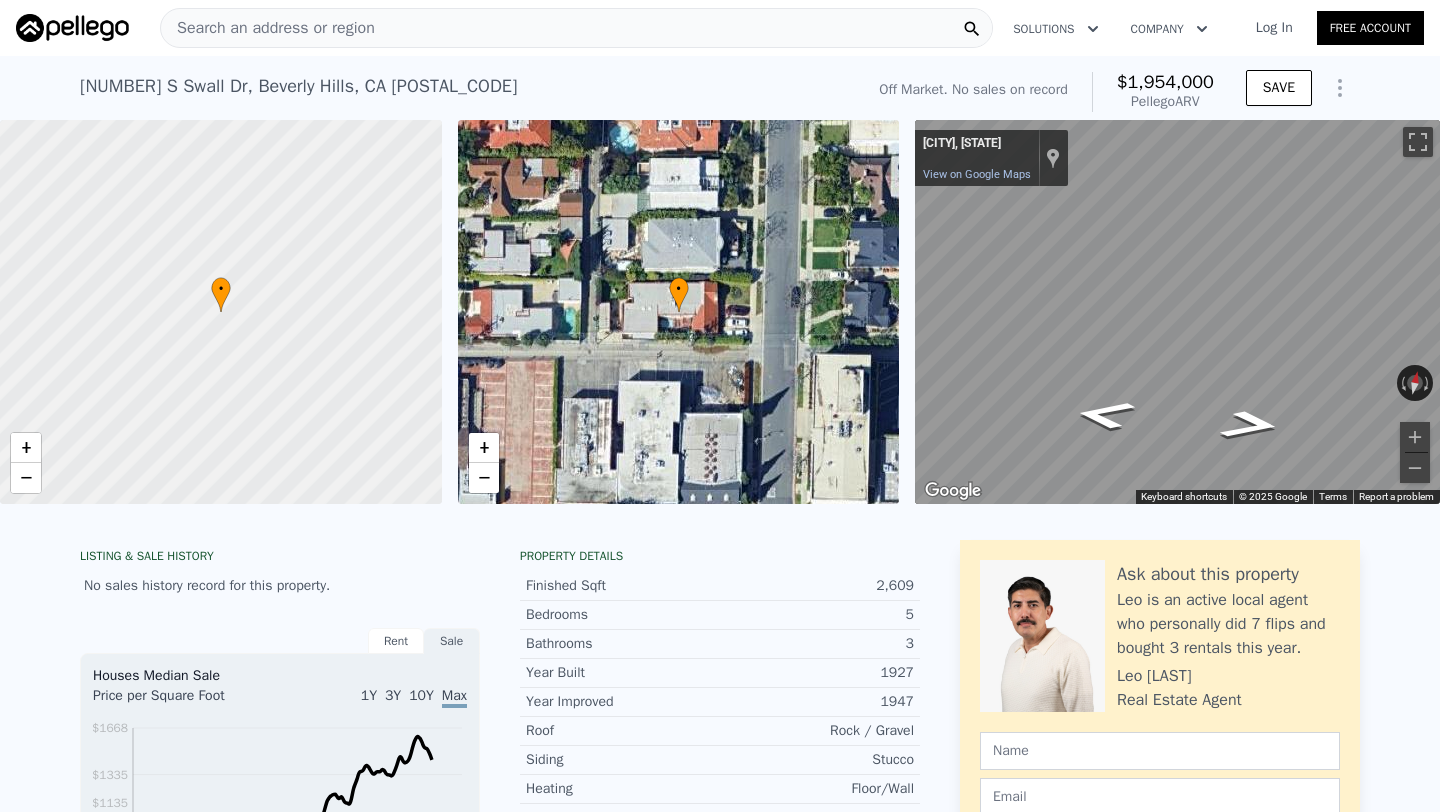 click on "Search an address or region" at bounding box center (268, 28) 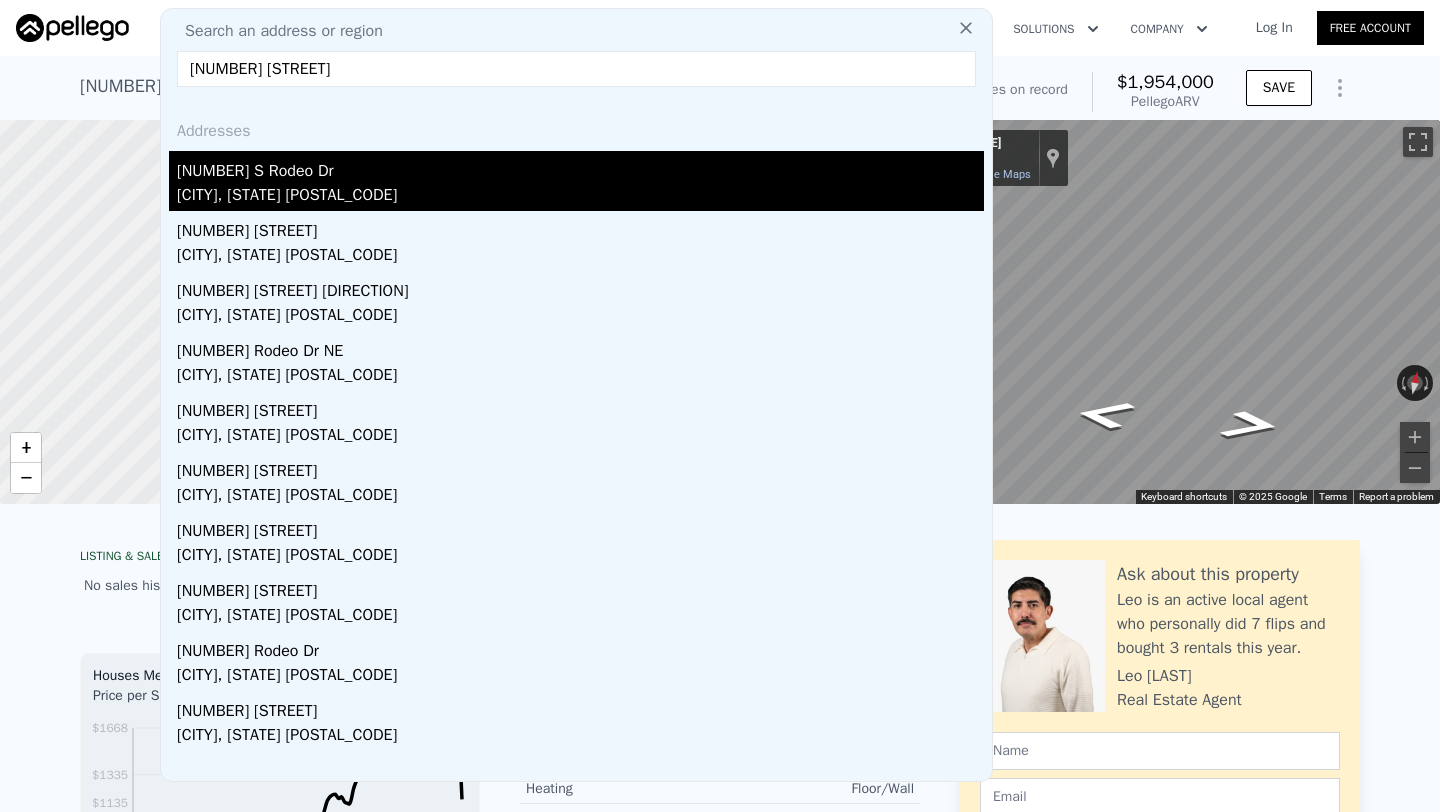 type on "435 south rode" 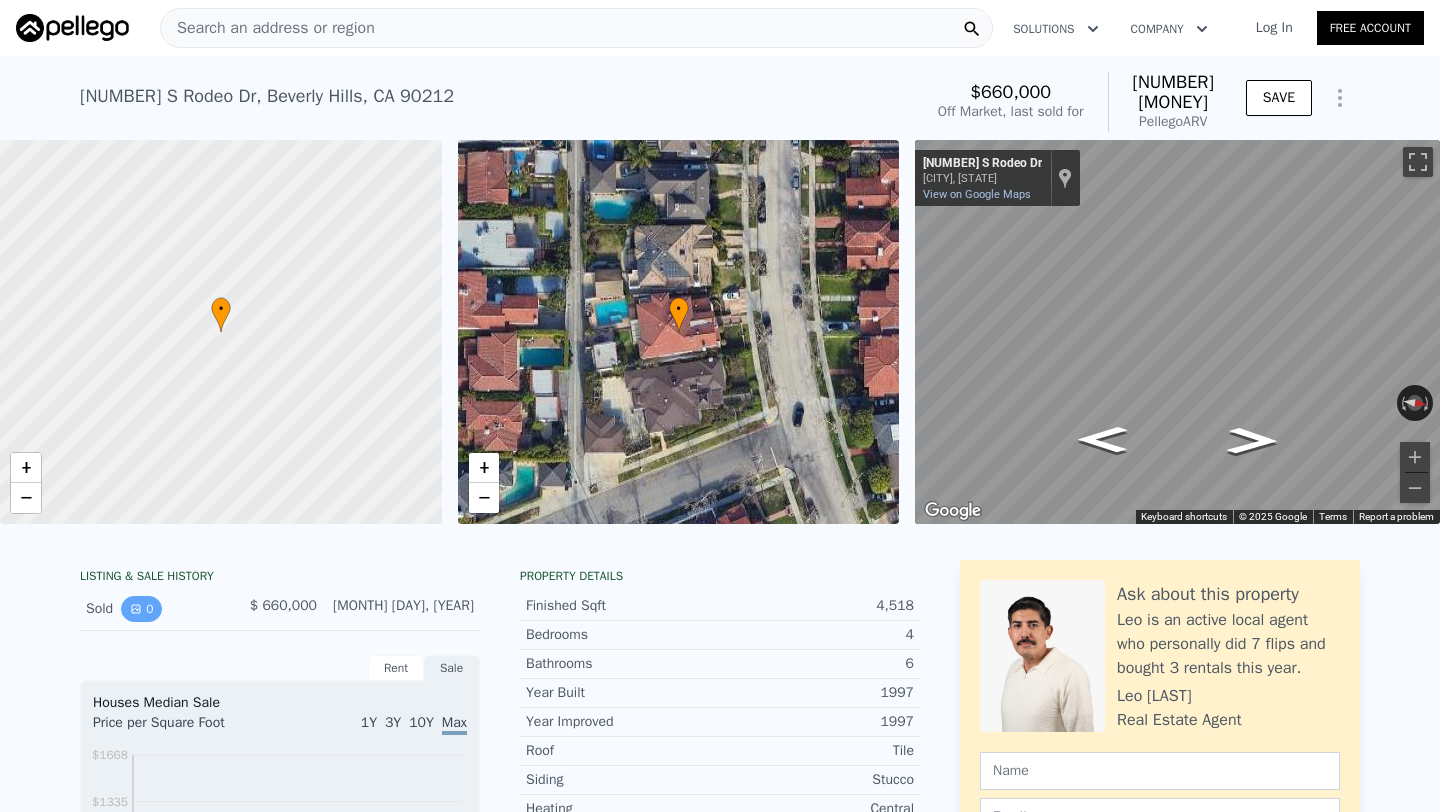click 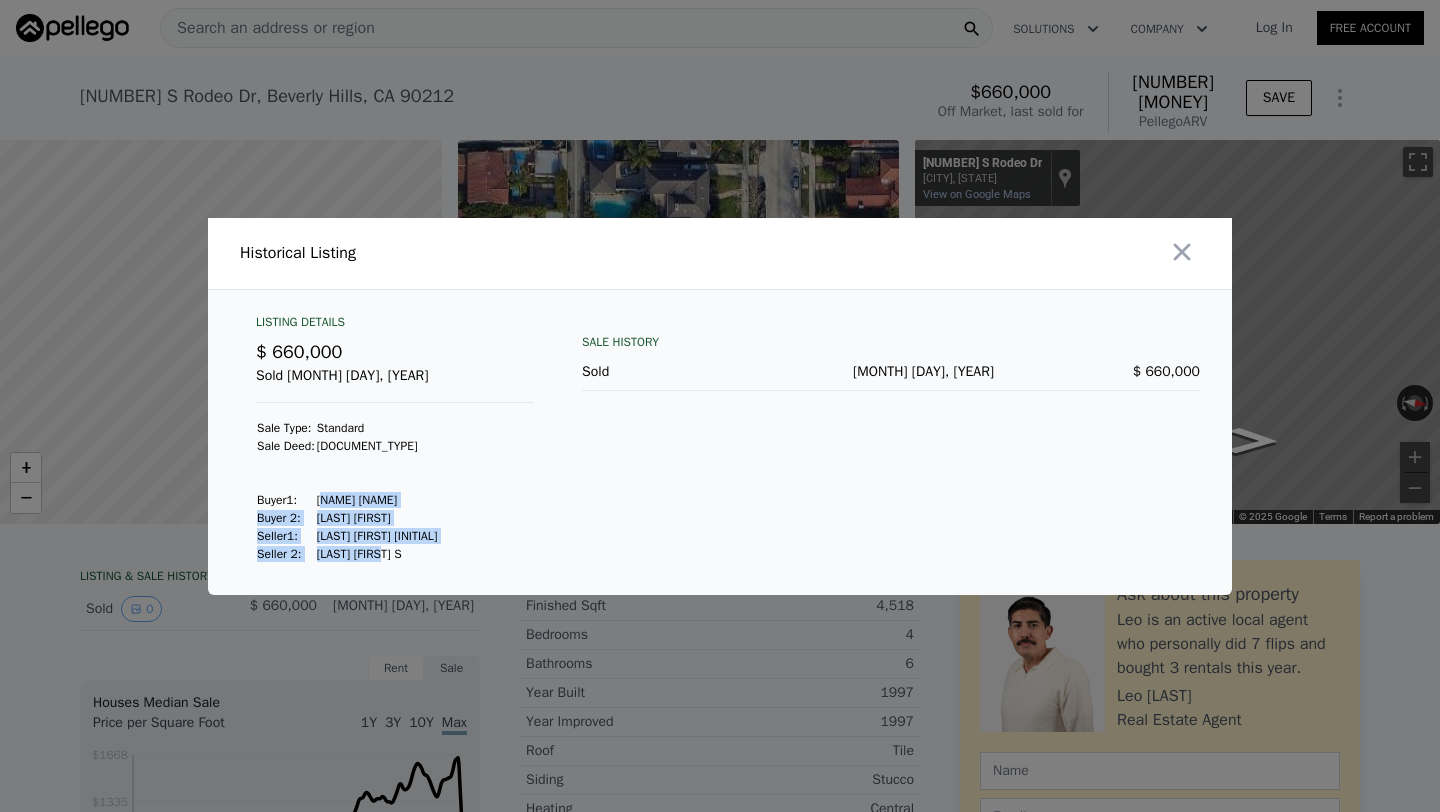 drag, startPoint x: 330, startPoint y: 500, endPoint x: 406, endPoint y: 549, distance: 90.426765 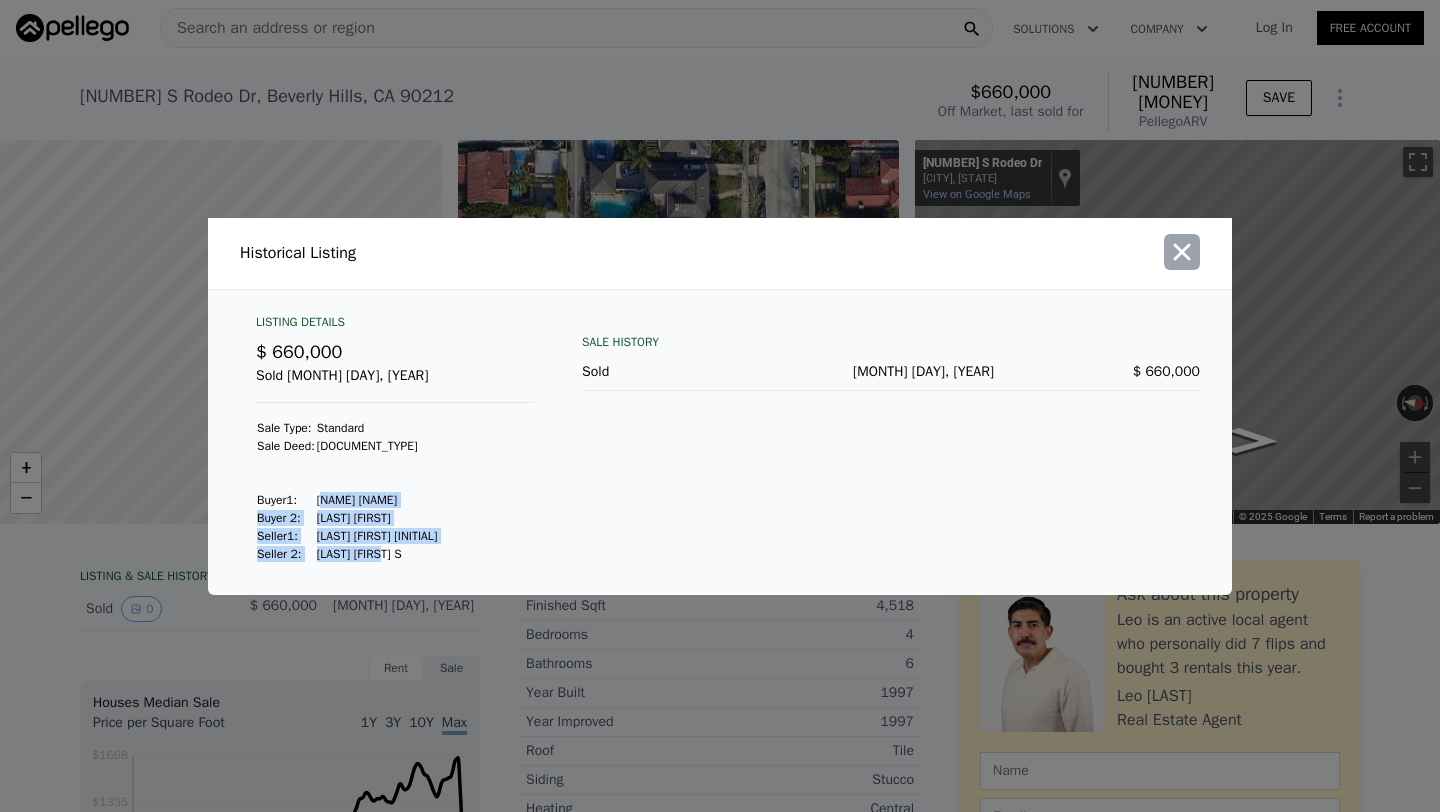 click 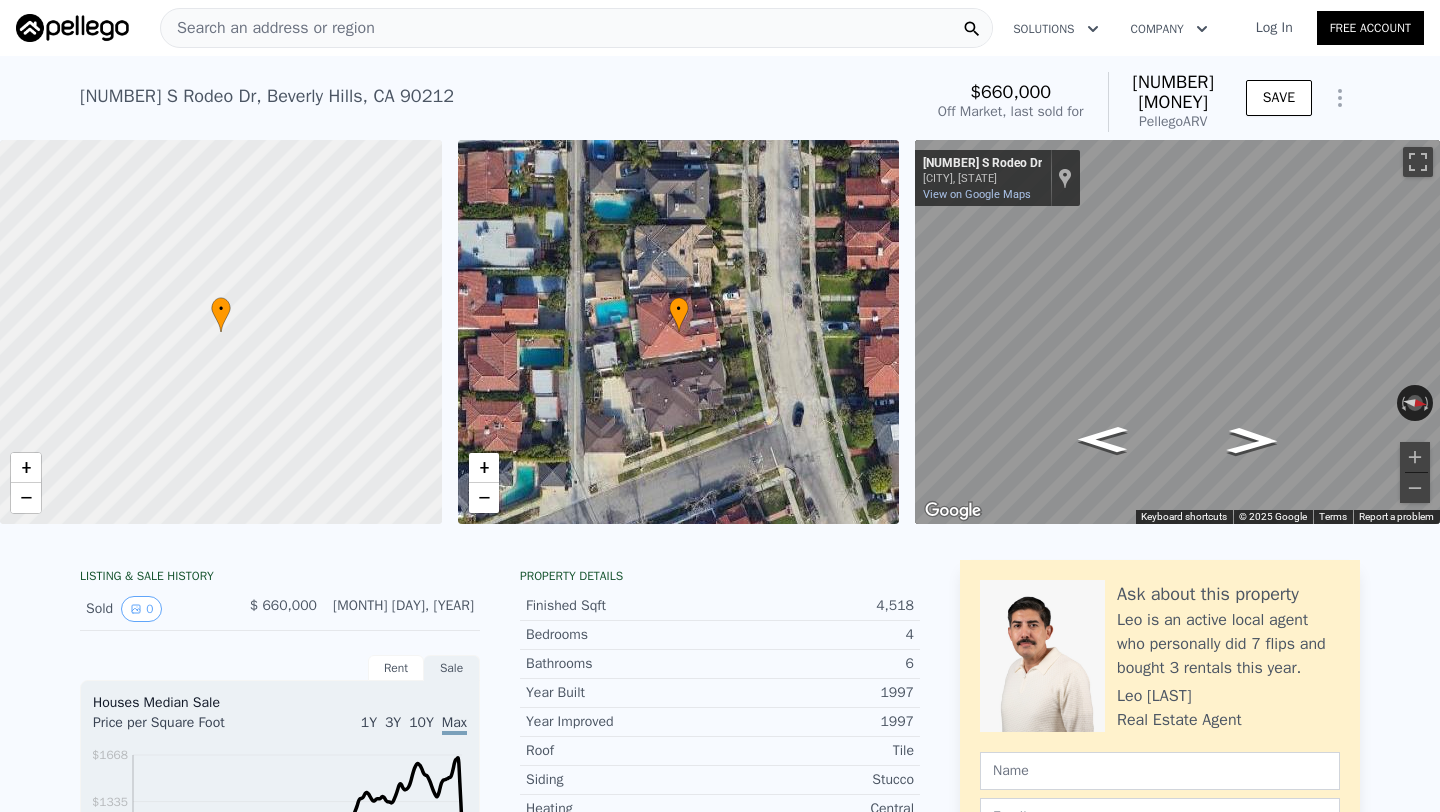 click on "Search an address or region" at bounding box center [268, 28] 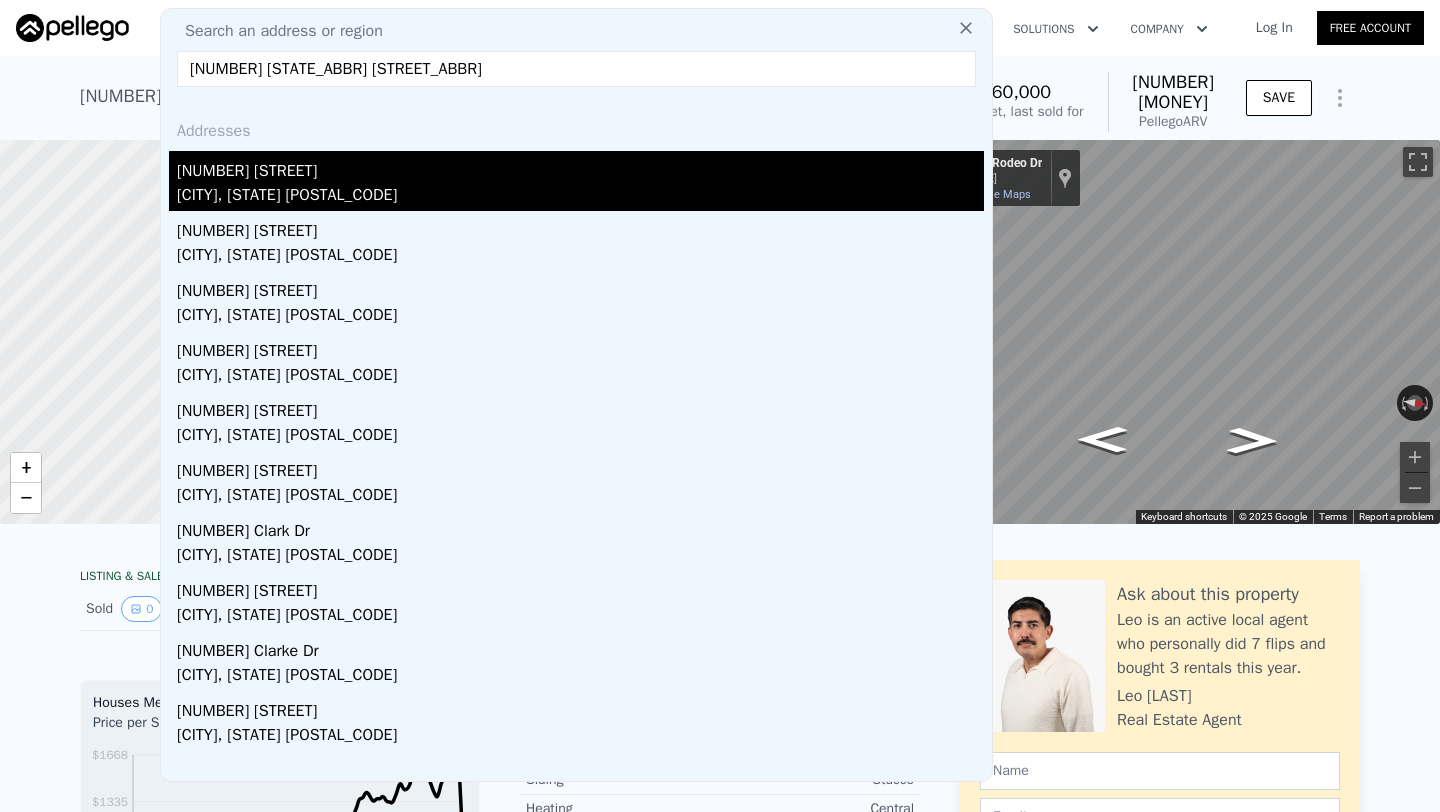 type on "157 s clark dr" 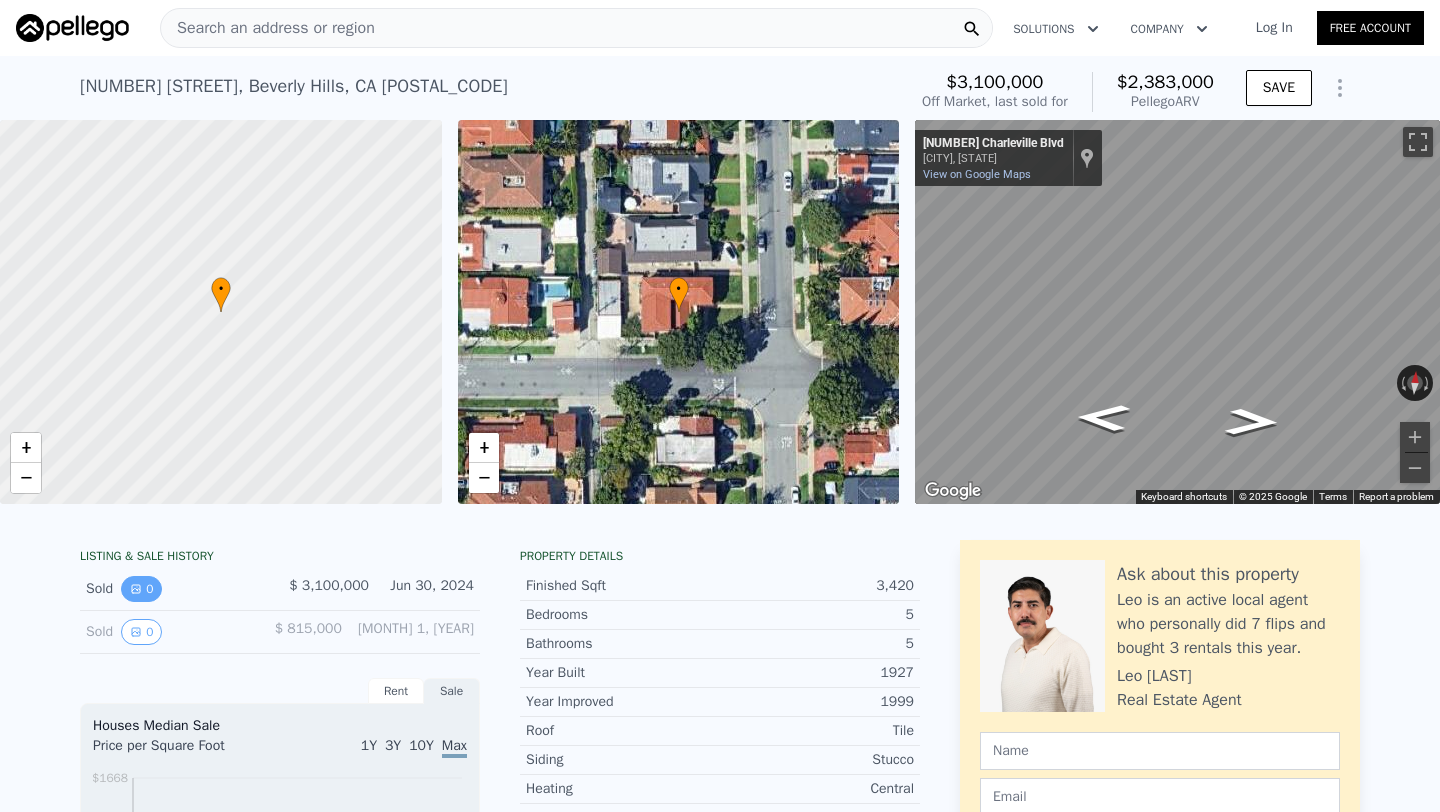 click 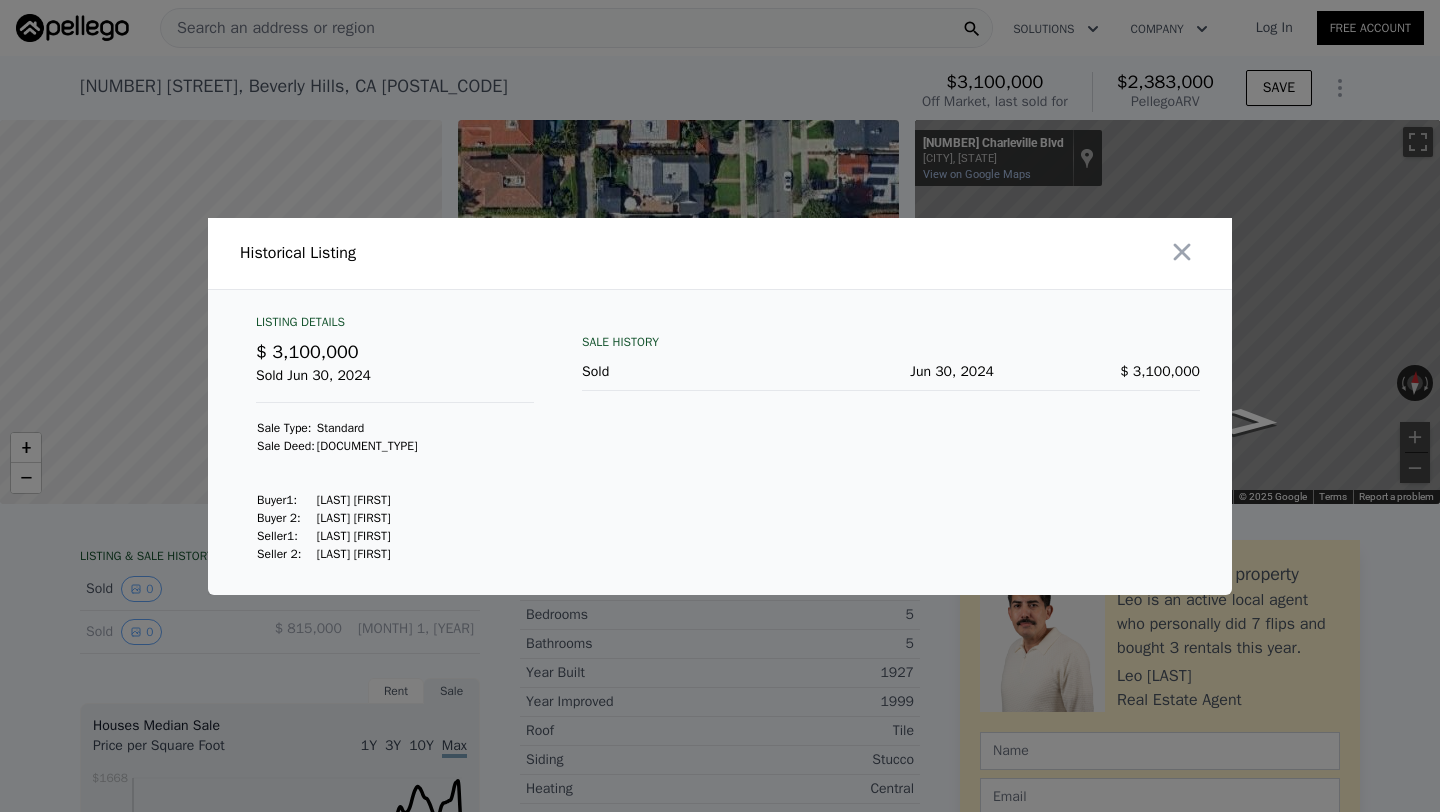drag, startPoint x: 333, startPoint y: 495, endPoint x: 420, endPoint y: 512, distance: 88.64536 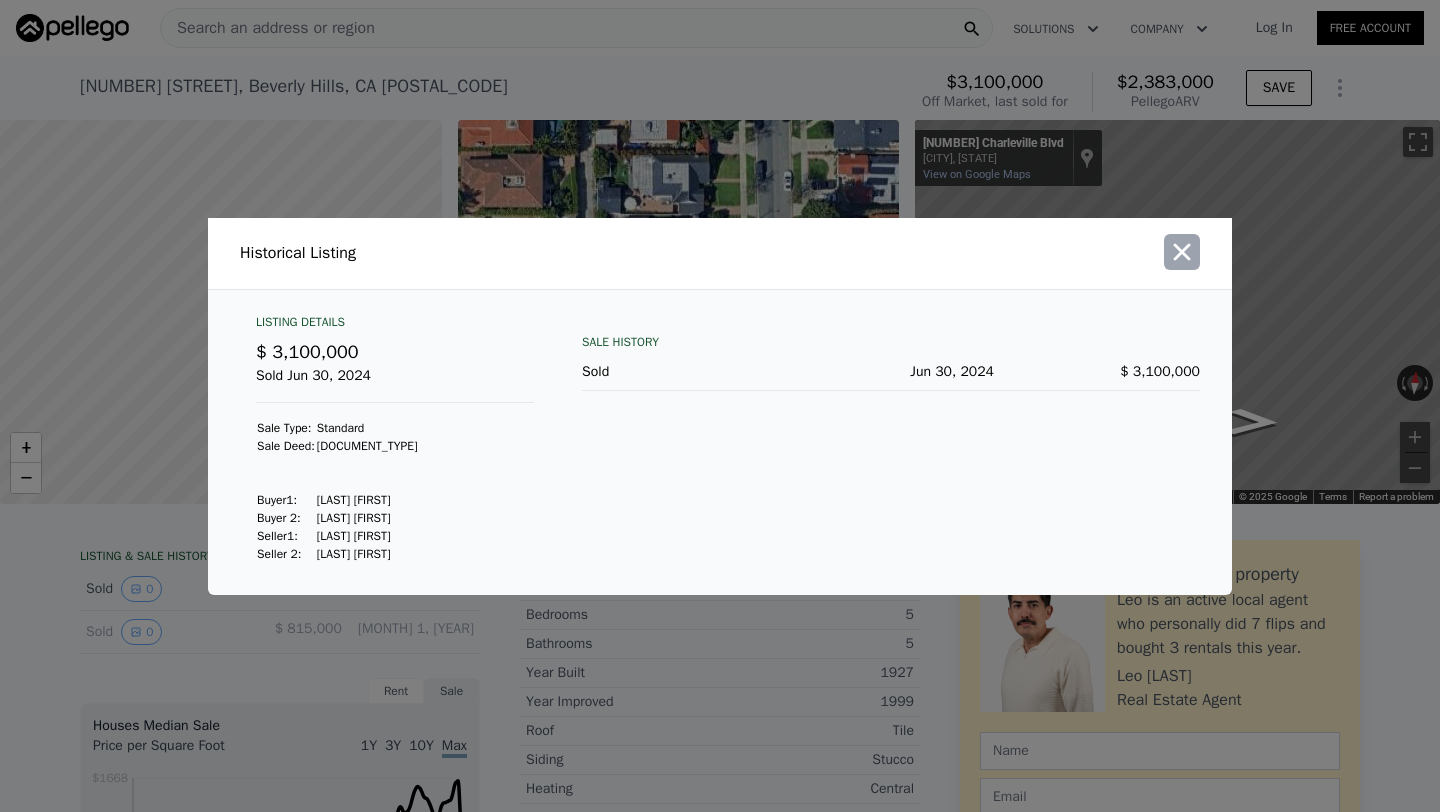 click 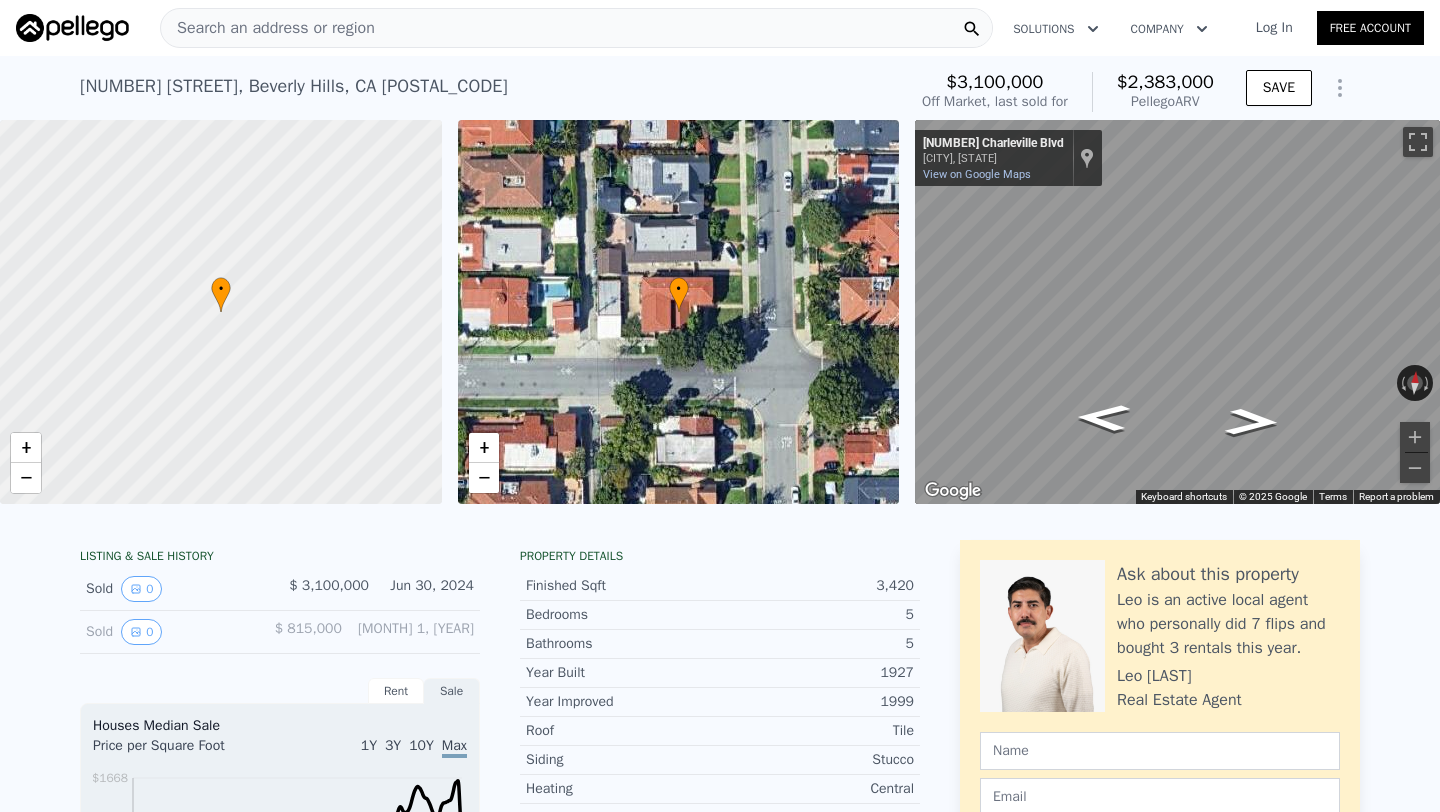 click on "Search an address or region" at bounding box center (576, 28) 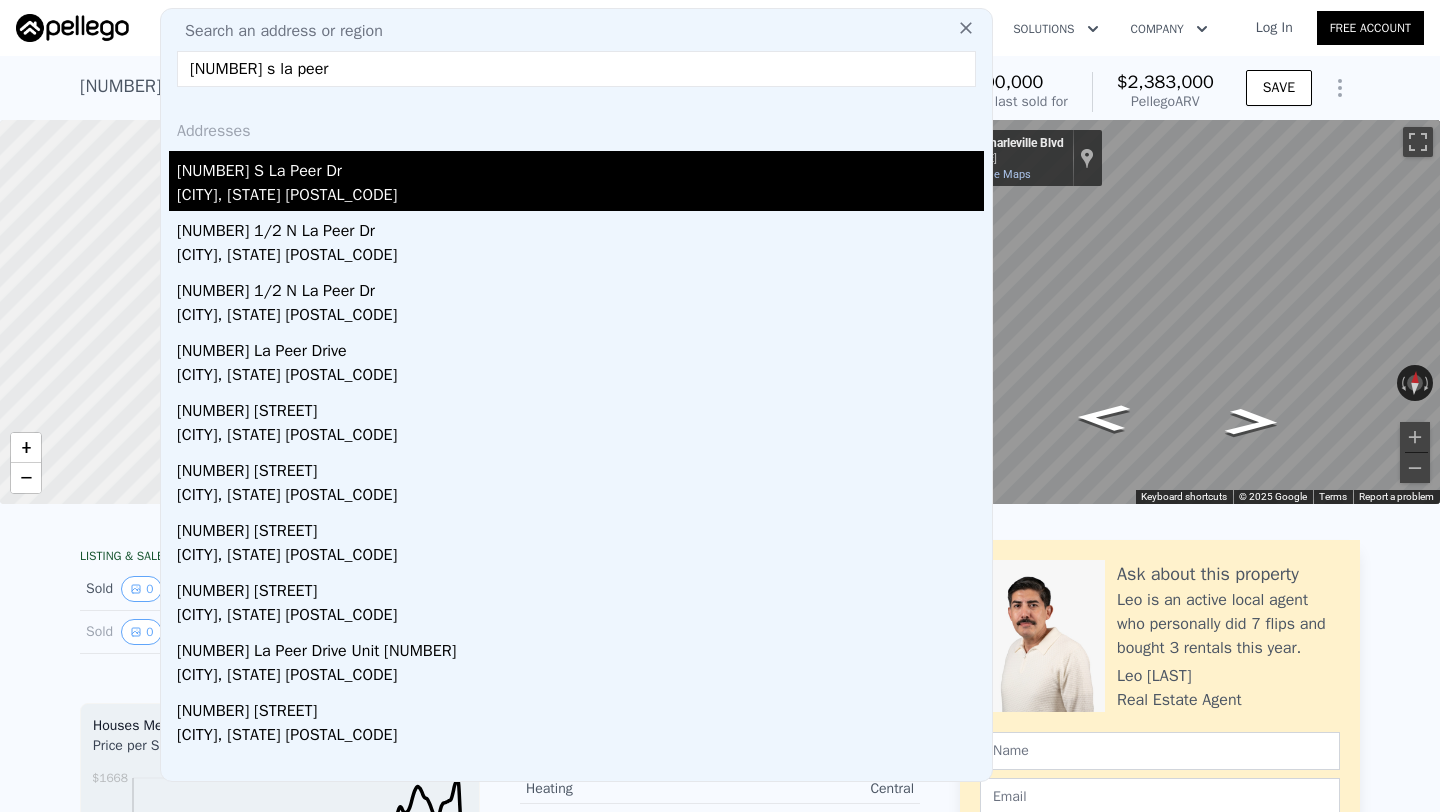 type on "459 s la peer" 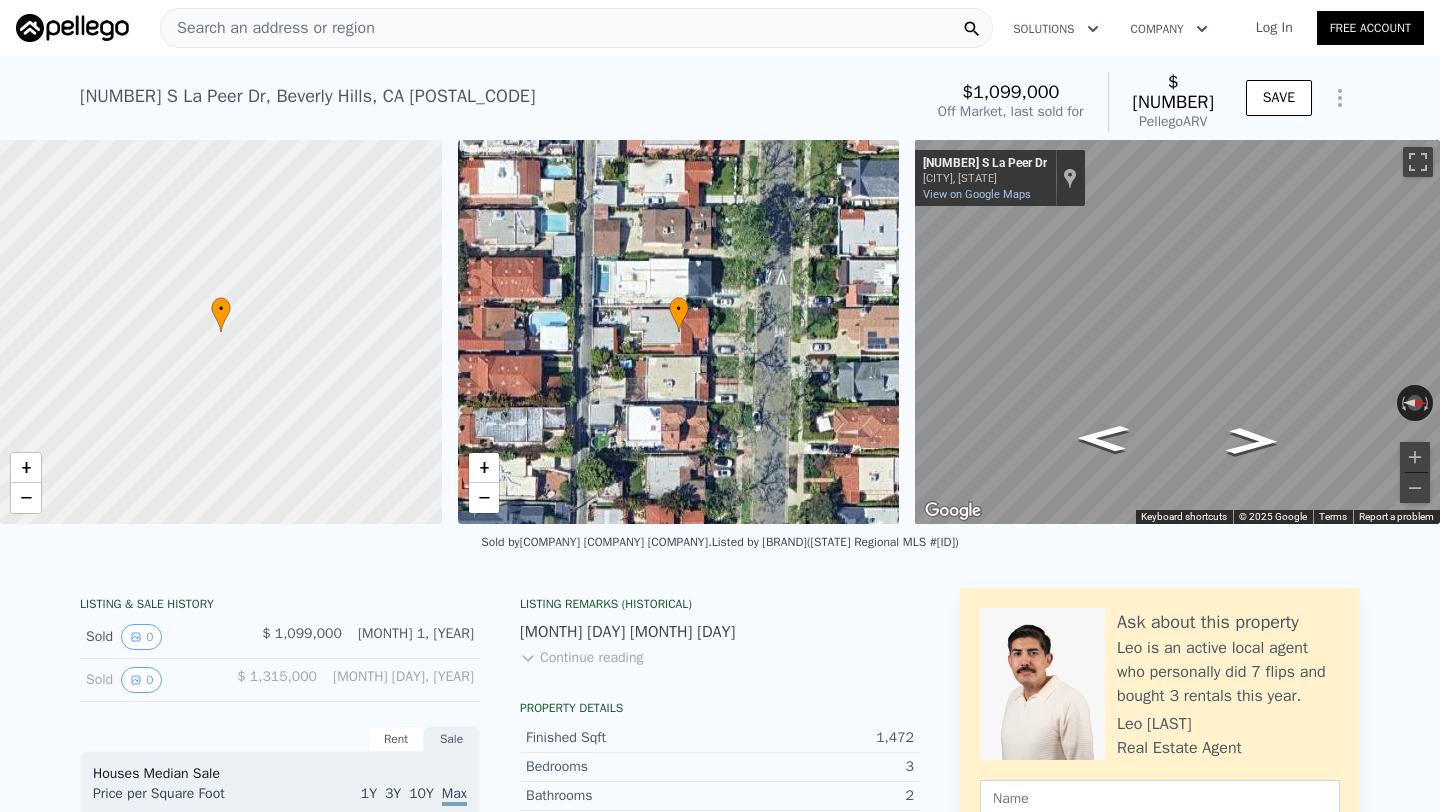 click on "Search an address or region" at bounding box center (268, 28) 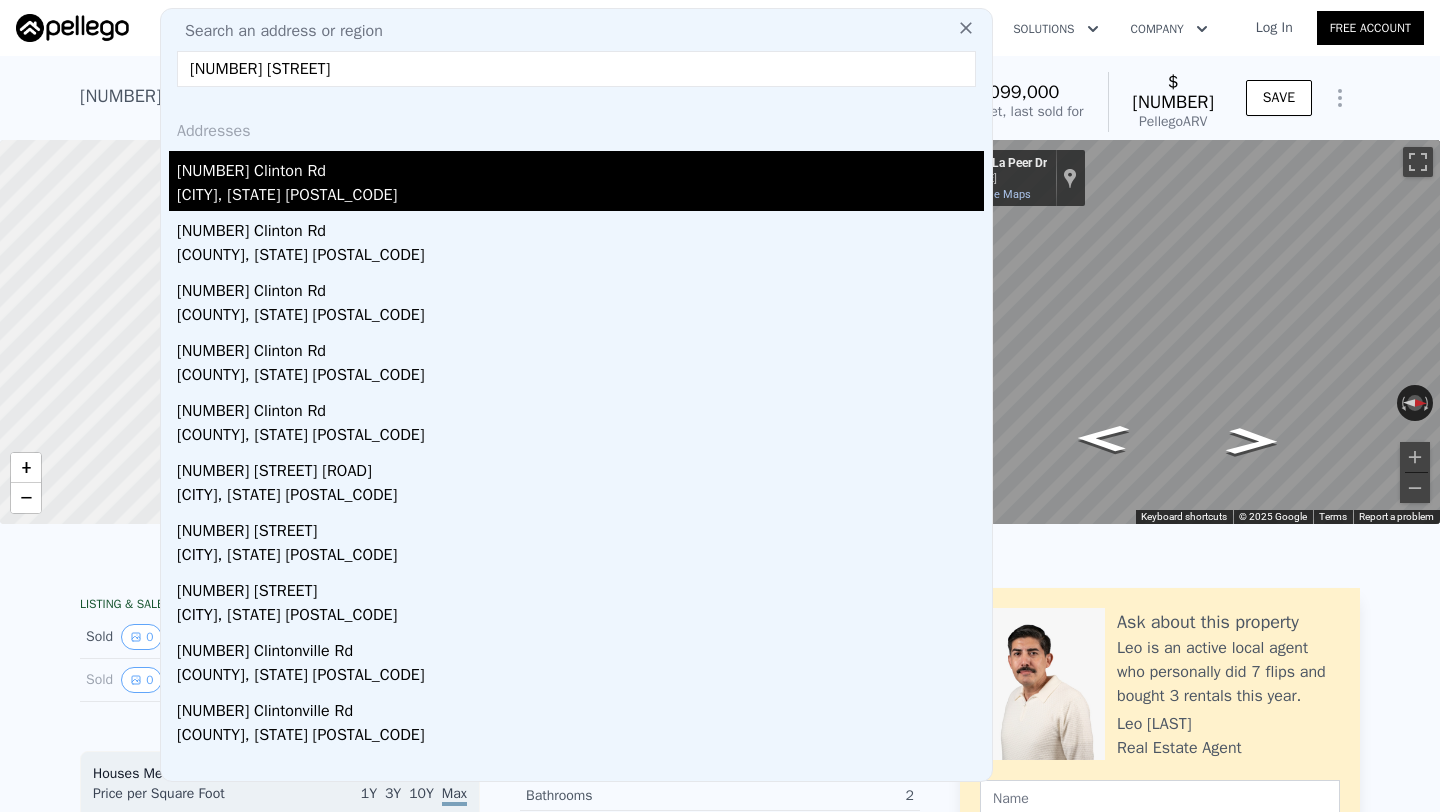 type on "128 clinton road" 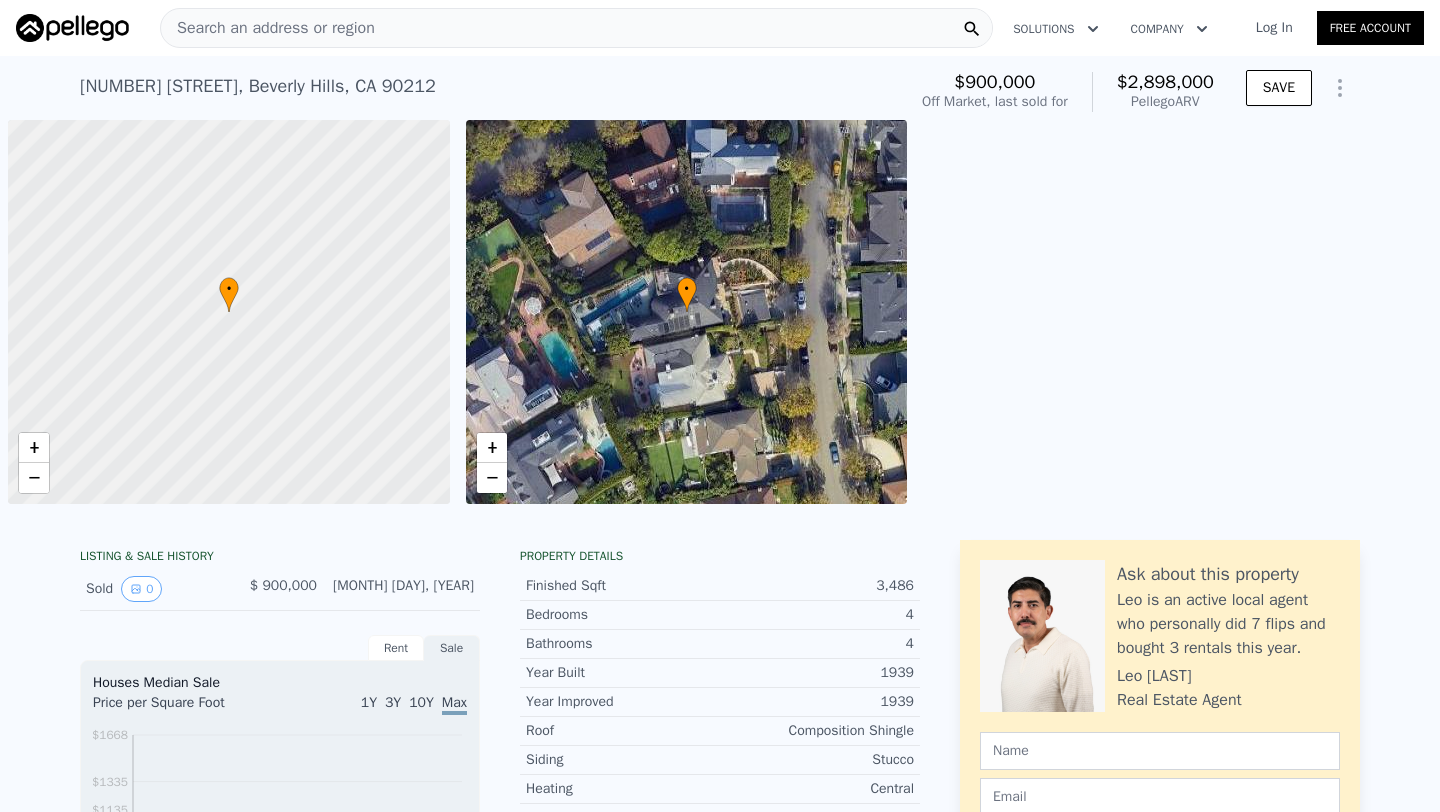 scroll, scrollTop: 0, scrollLeft: 0, axis: both 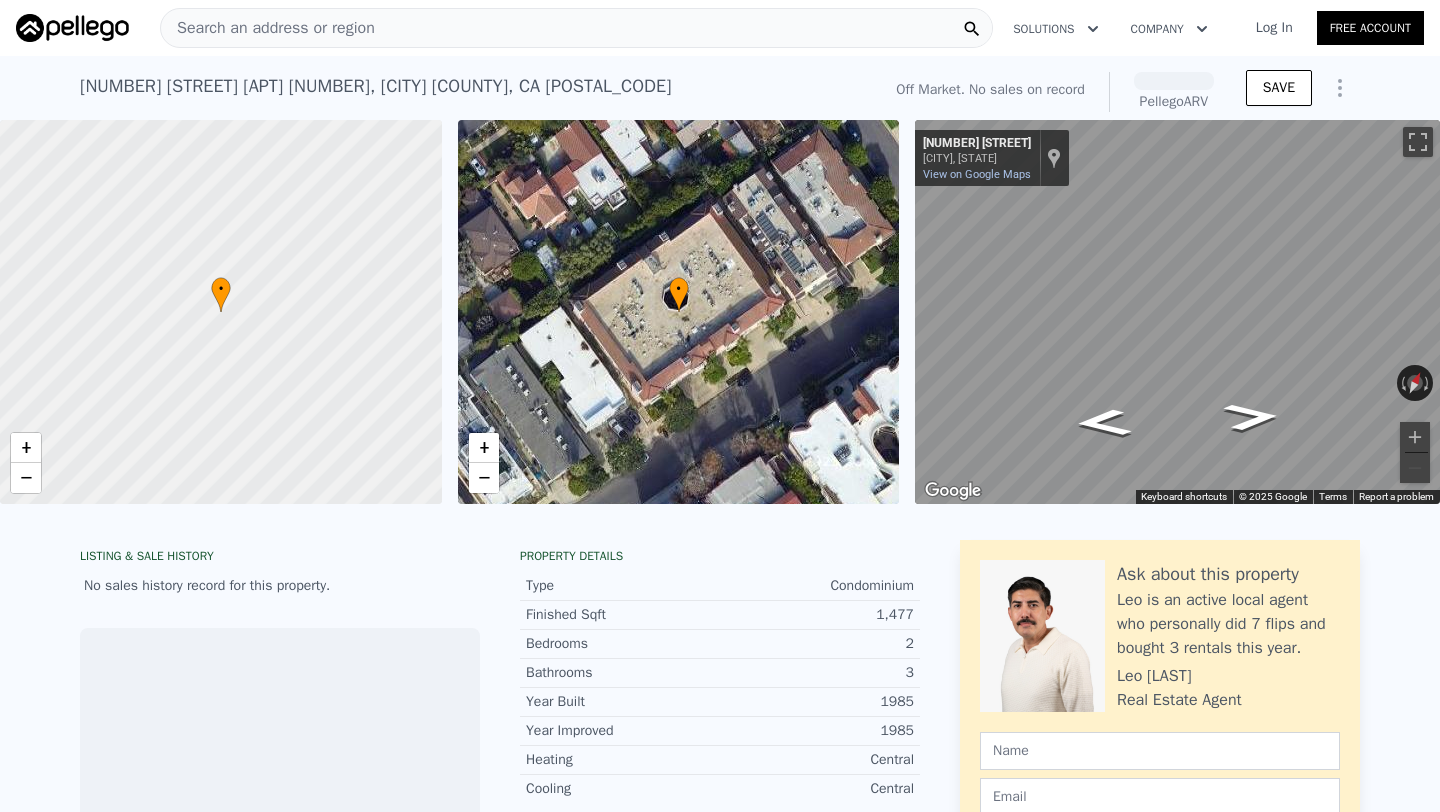 click on "Search an address or region" at bounding box center (268, 28) 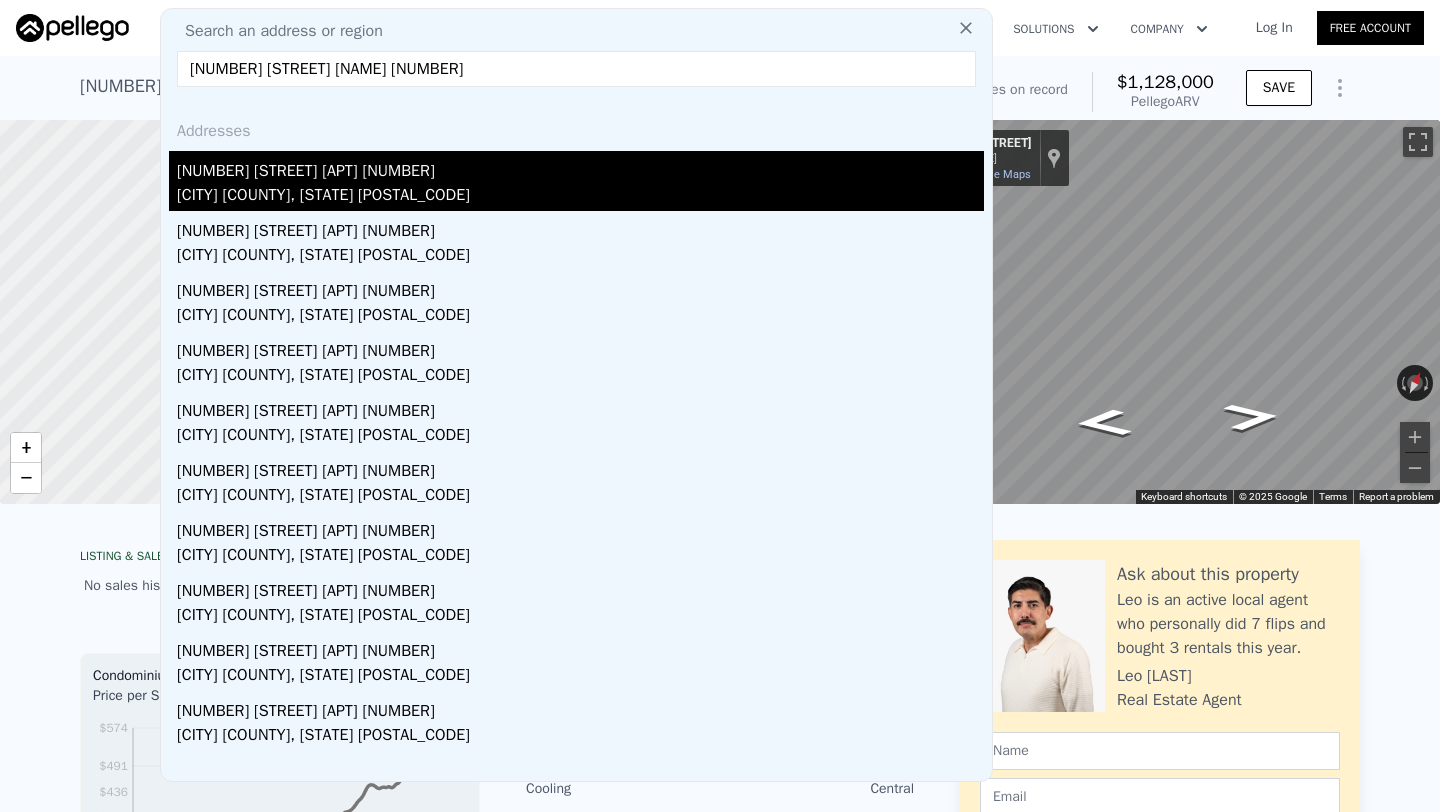type on "[NUMBER] [STREET] [NAME] [NUMBER]" 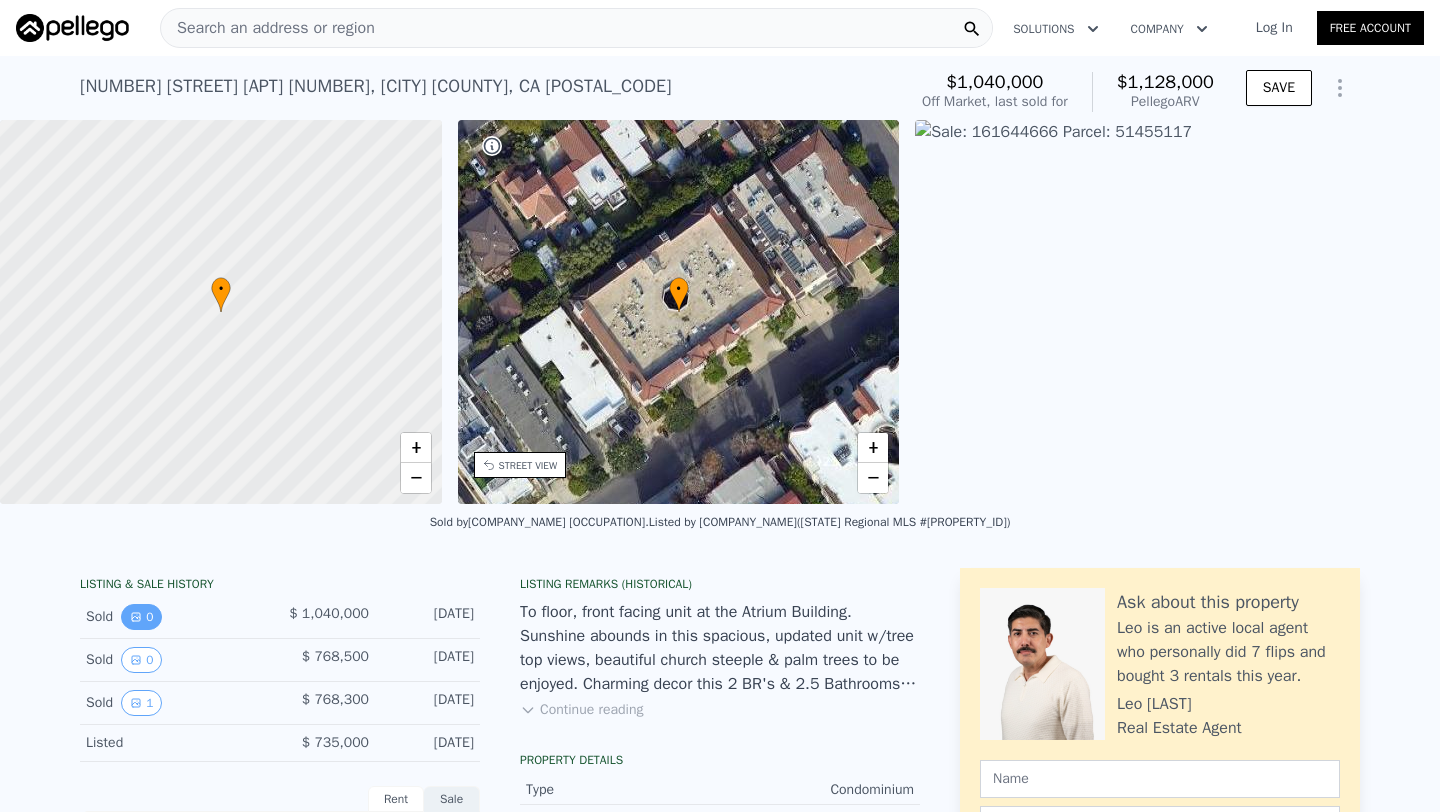 click on "0" at bounding box center (141, 617) 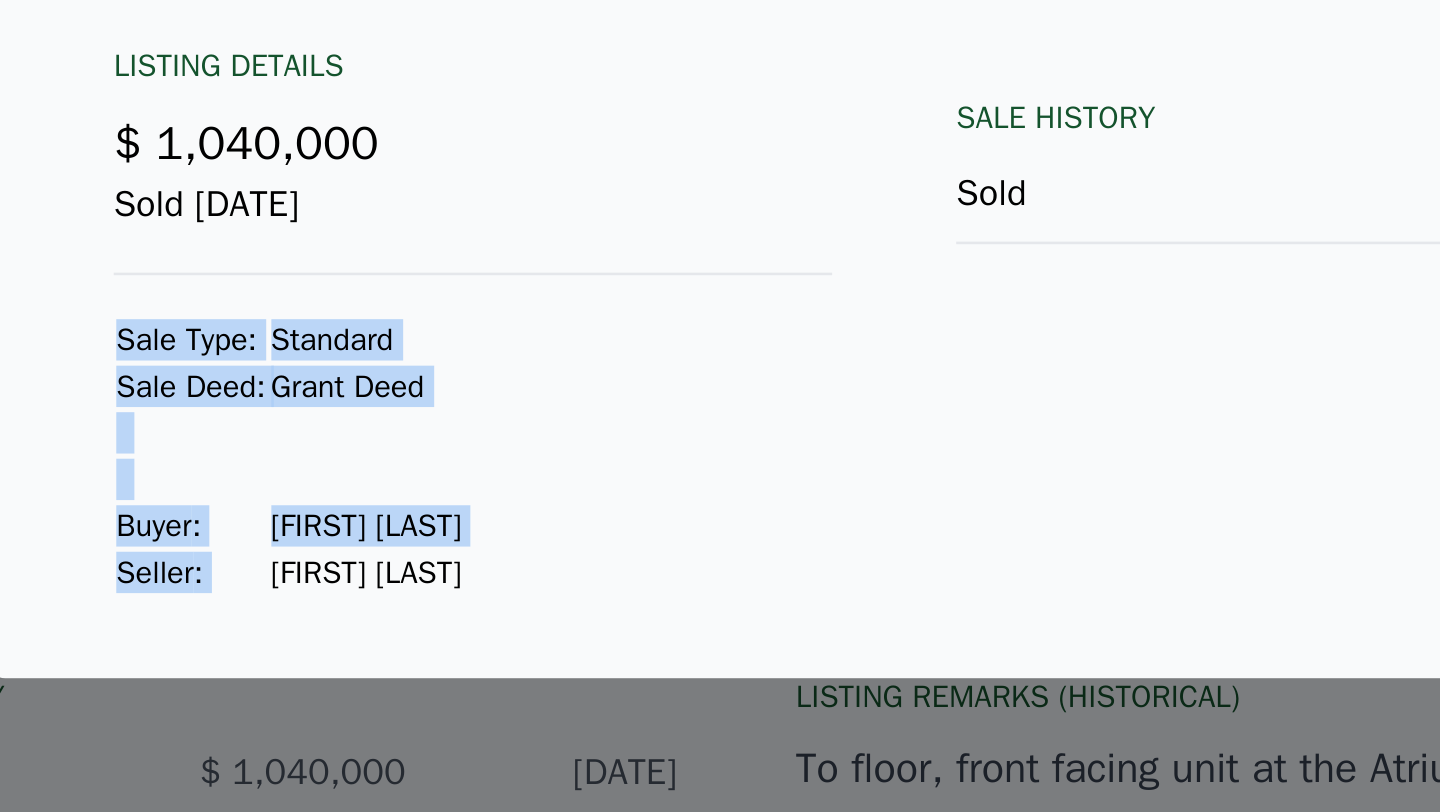 drag, startPoint x: 324, startPoint y: 537, endPoint x: 426, endPoint y: 538, distance: 102.0049 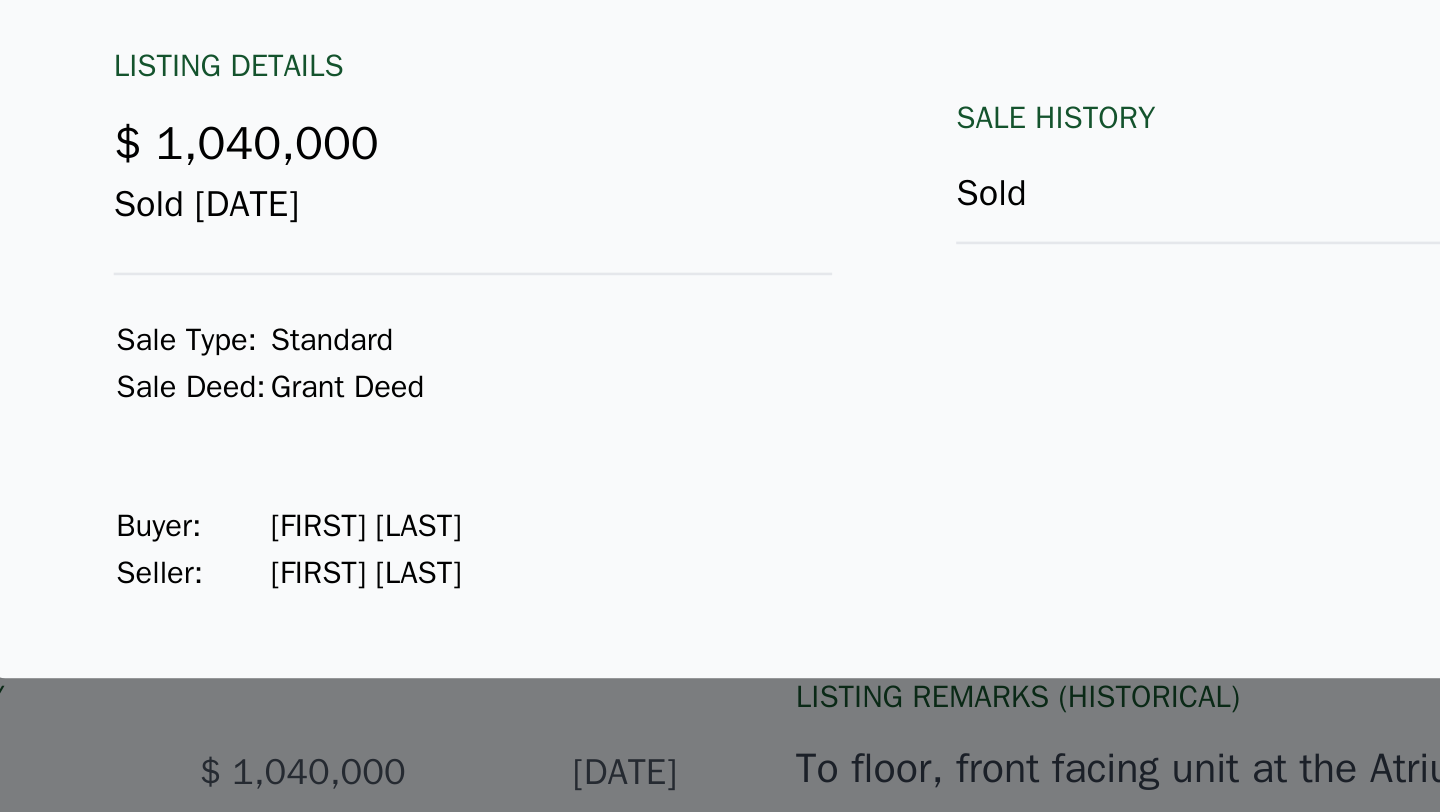 click on "Llana Vanallen" at bounding box center [354, 536] 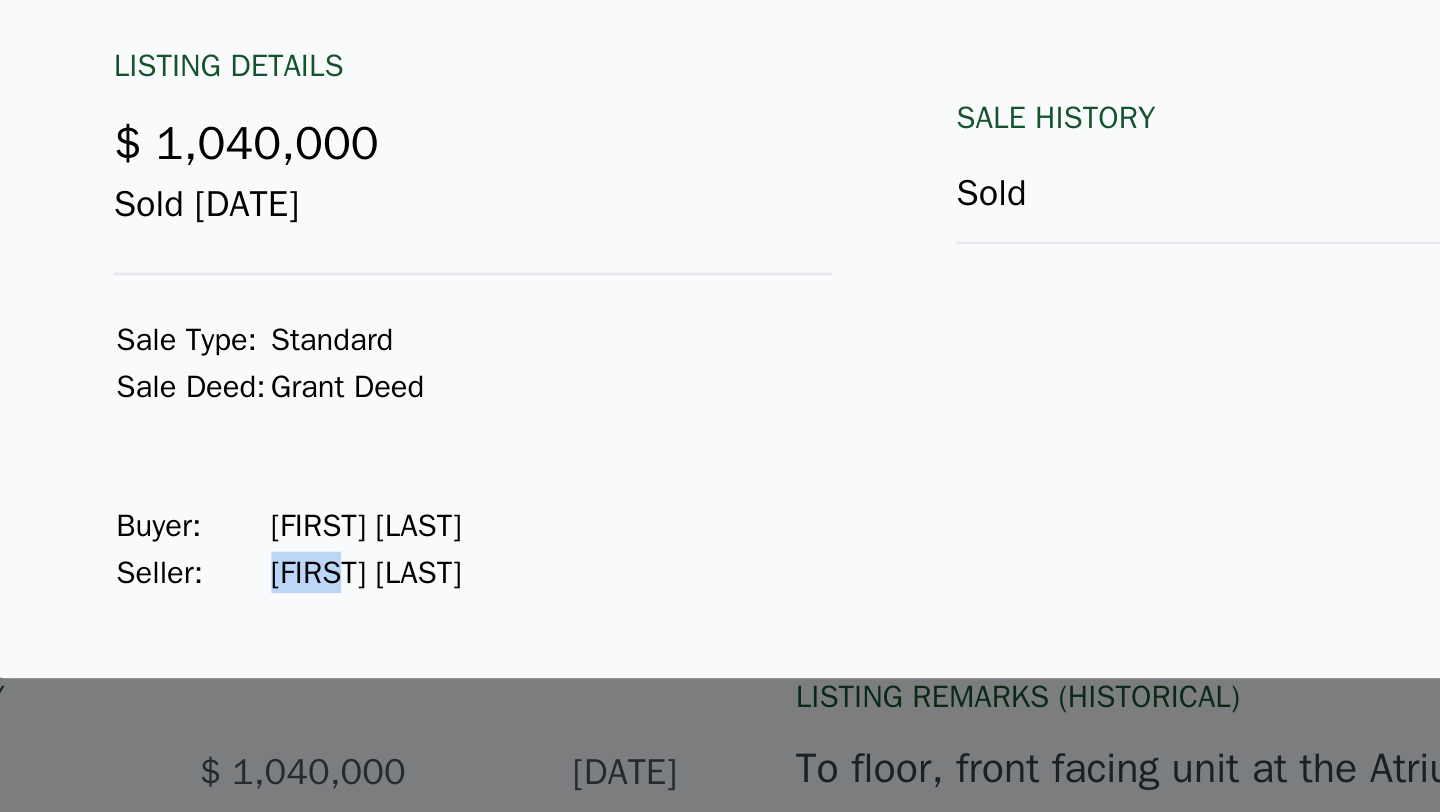 click on "Llana Vanallen" at bounding box center [354, 536] 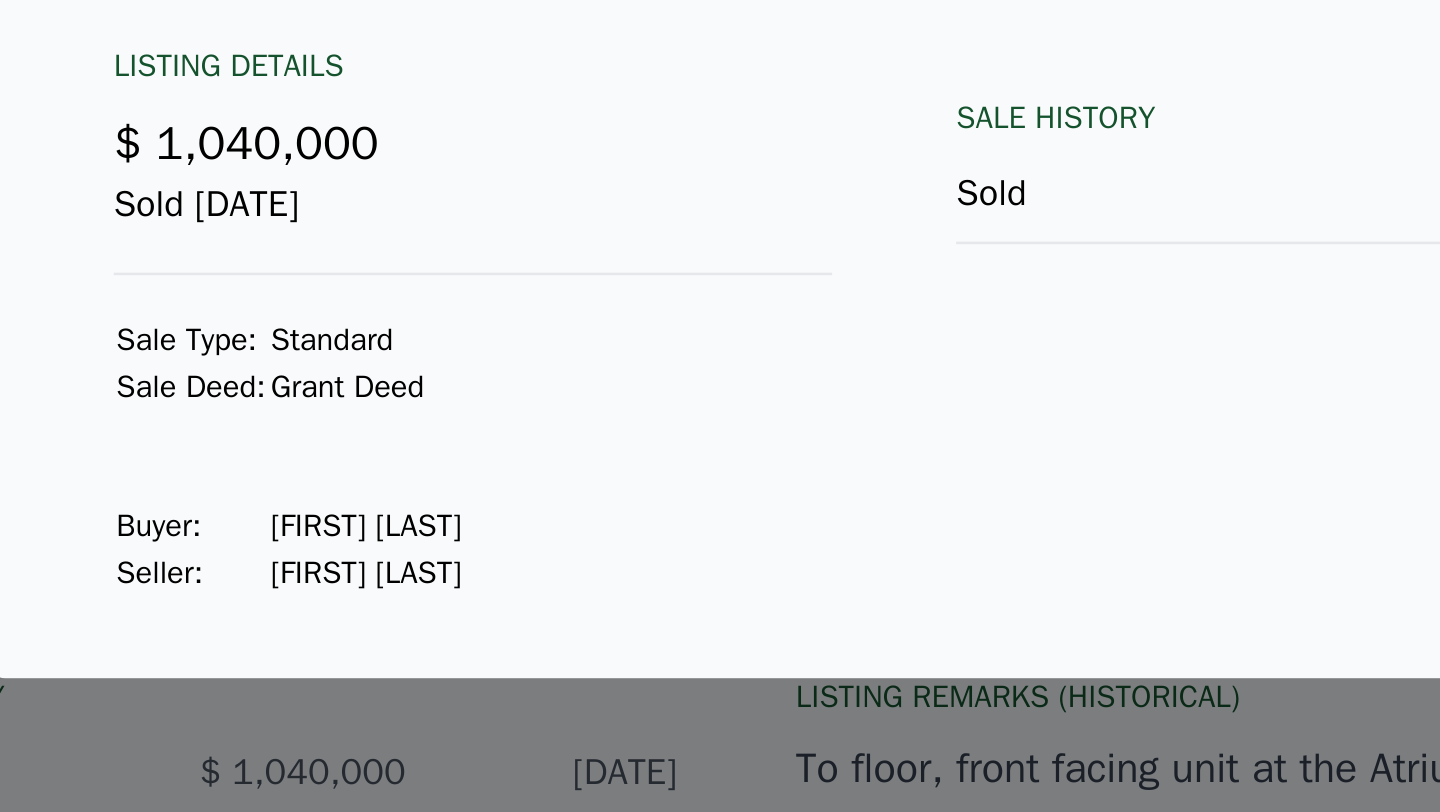 click on "Llana Vanallen" at bounding box center (354, 536) 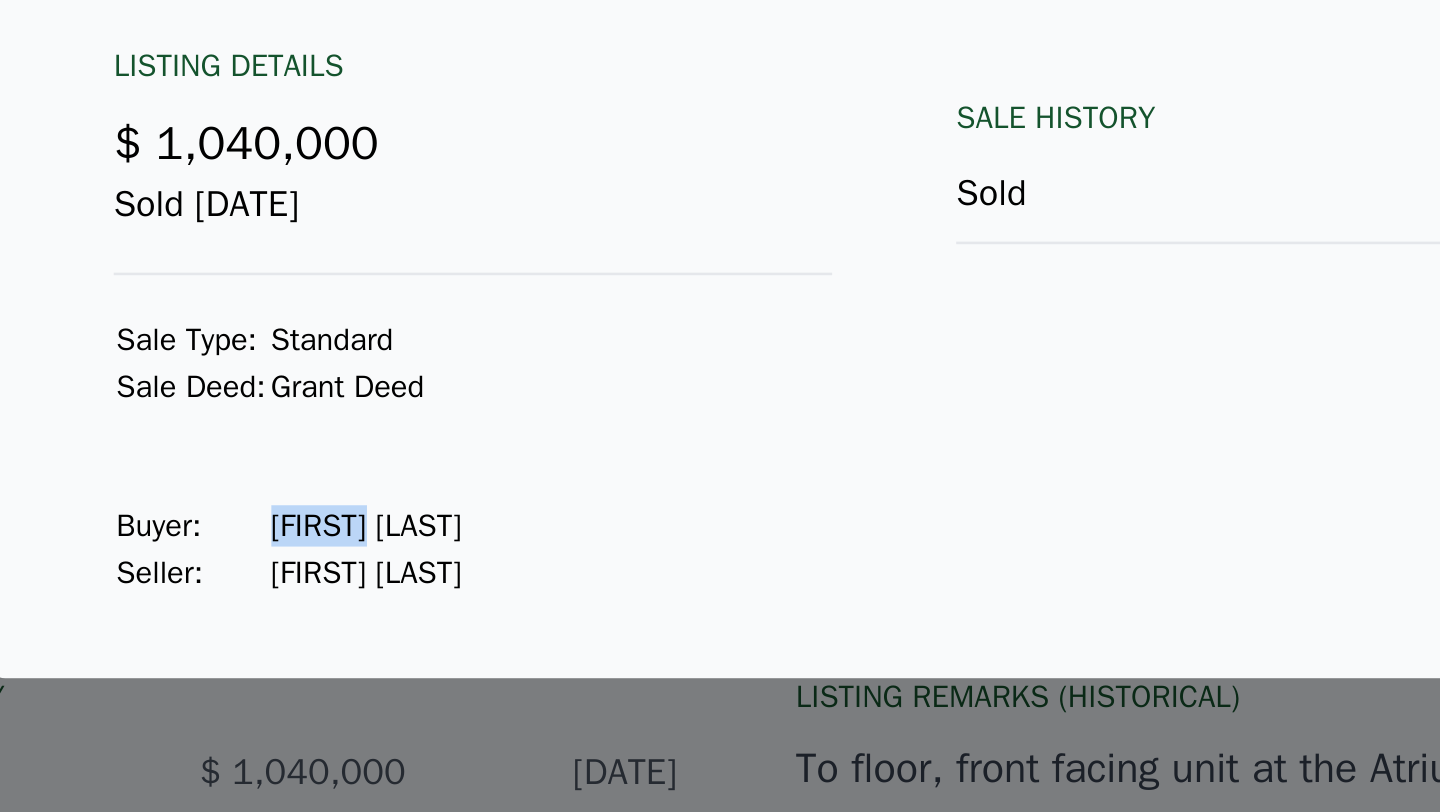 click on "Mirreza Lallae" at bounding box center [354, 518] 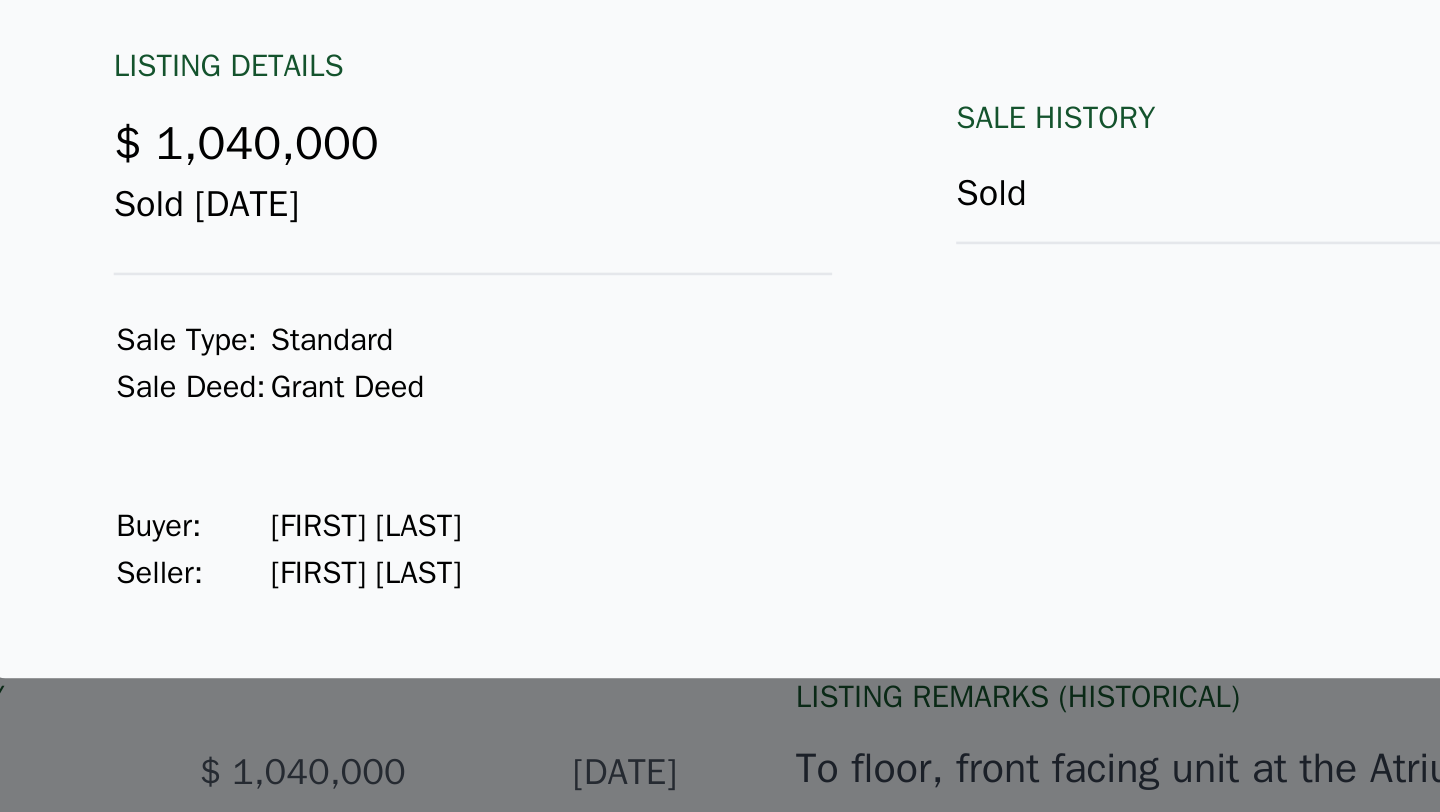 click on "Mirreza Lallae" at bounding box center [354, 518] 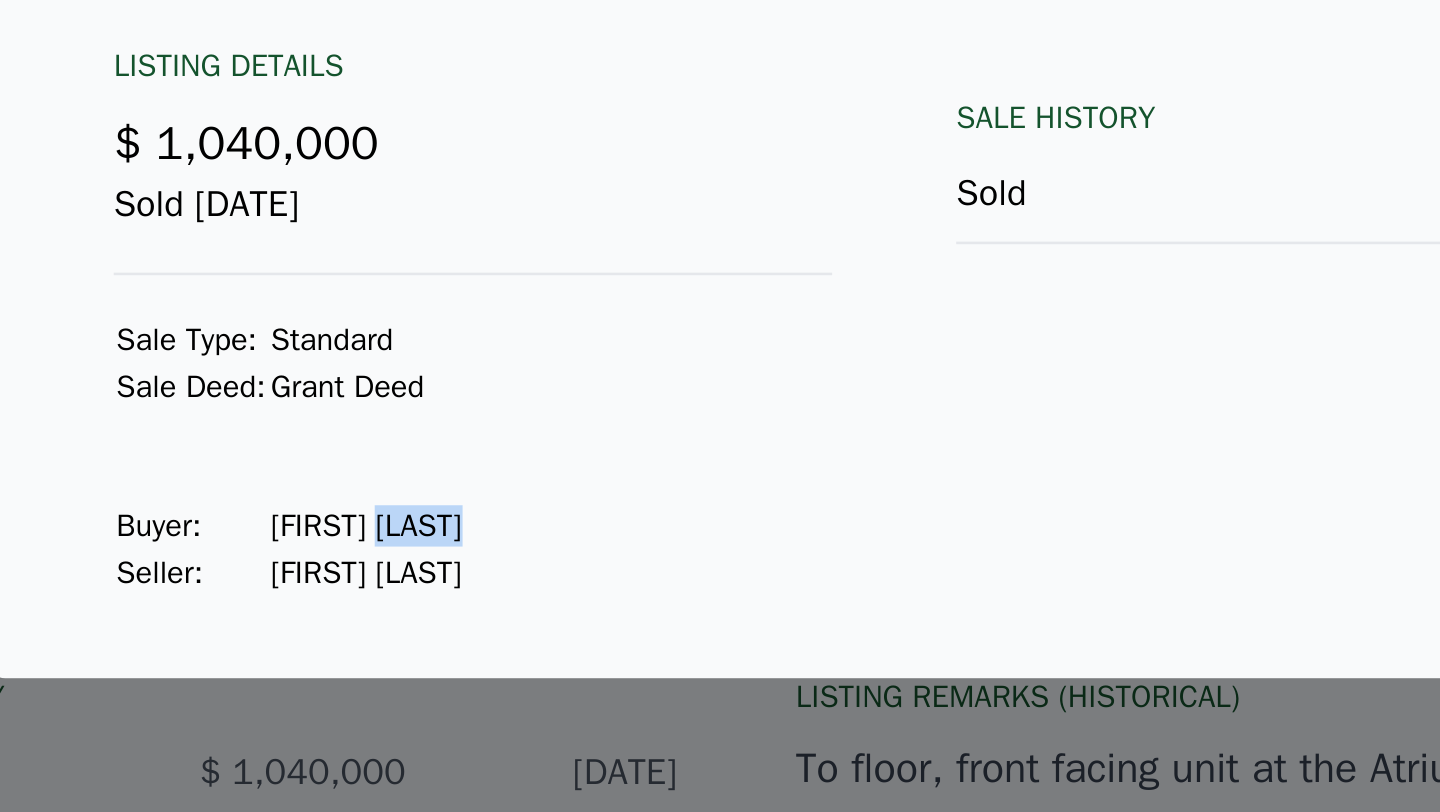 click on "Mirreza Lallae" at bounding box center (354, 518) 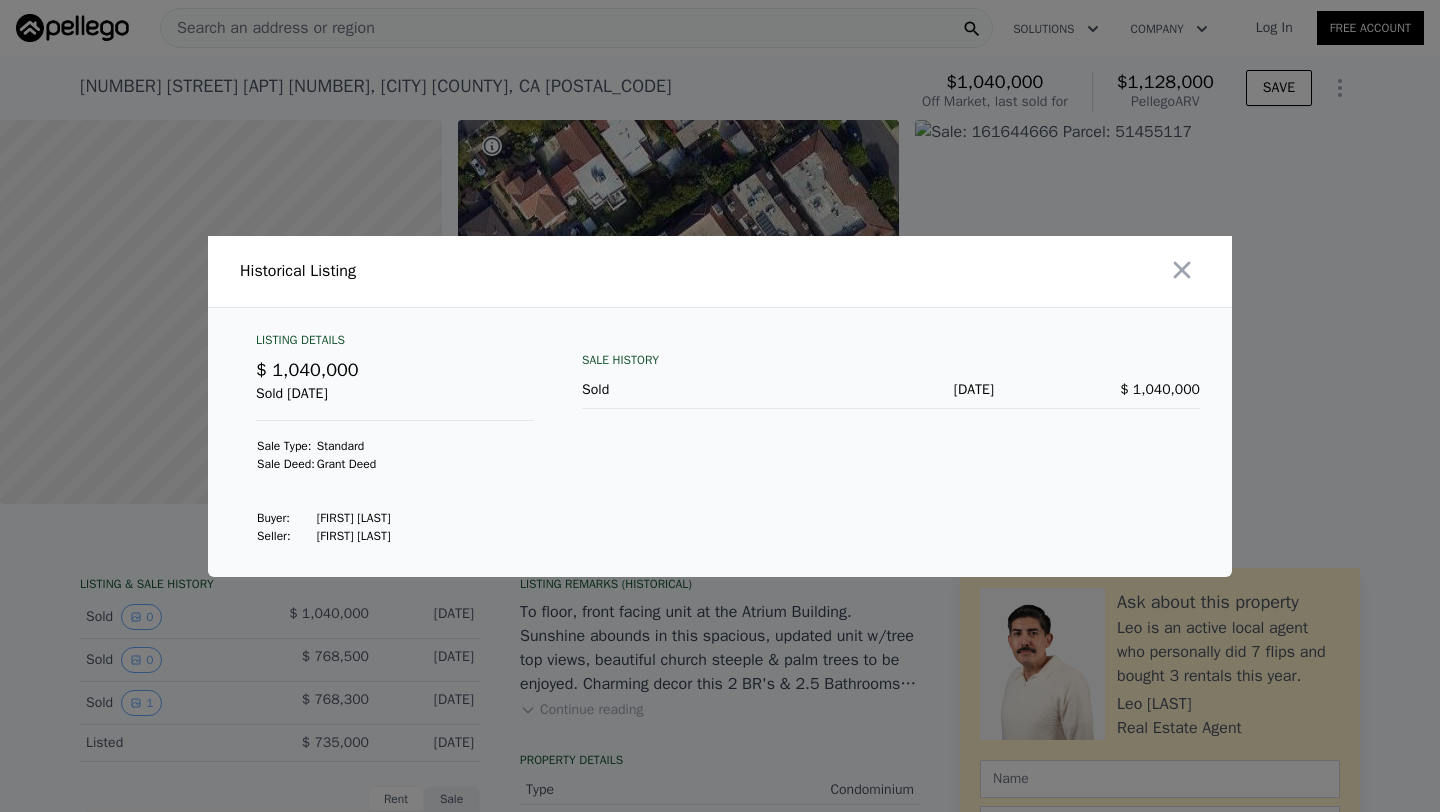 click on "Listing Details $ 1,040,000 Sold   Oct 17, 2024 Sale Type: Standard Sale Deed: Grant Deed     Buyer : Mirreza Lallae Seller : Llana Vanallen Sale History Sold Oct 17, 2024 $ 1,040,000" at bounding box center [720, 454] 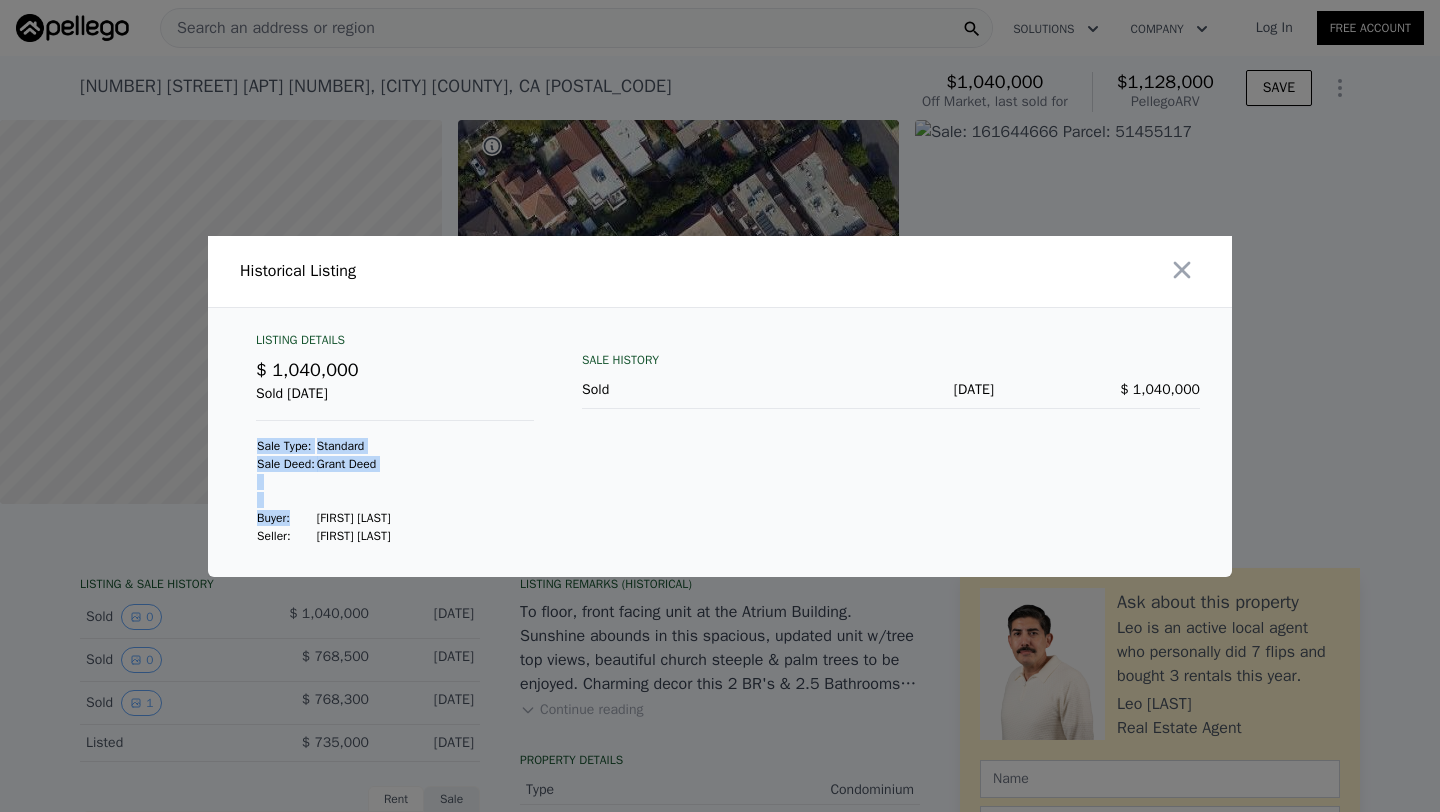 drag, startPoint x: 408, startPoint y: 519, endPoint x: 322, endPoint y: 518, distance: 86.00581 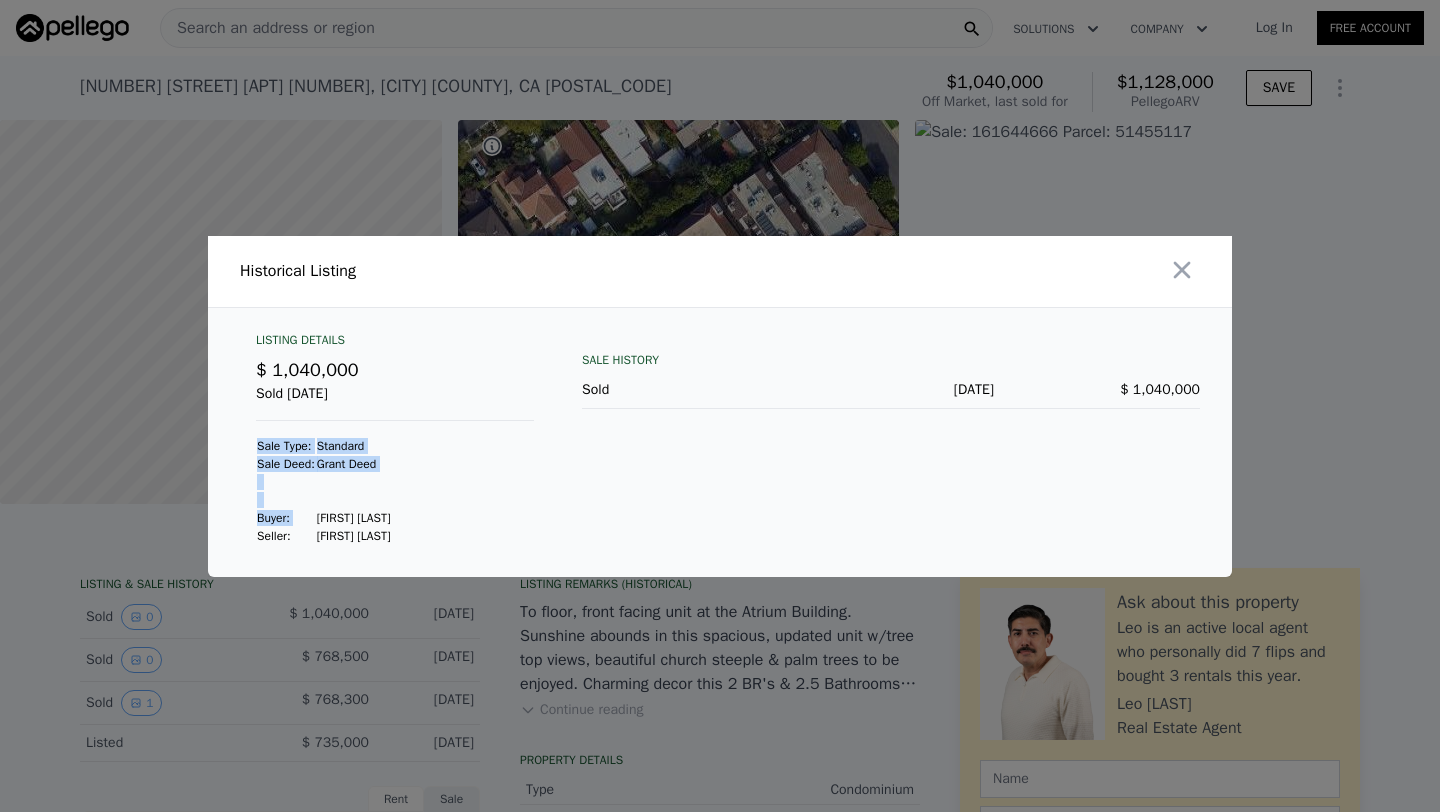 click on "Mirreza Lallae" at bounding box center [354, 518] 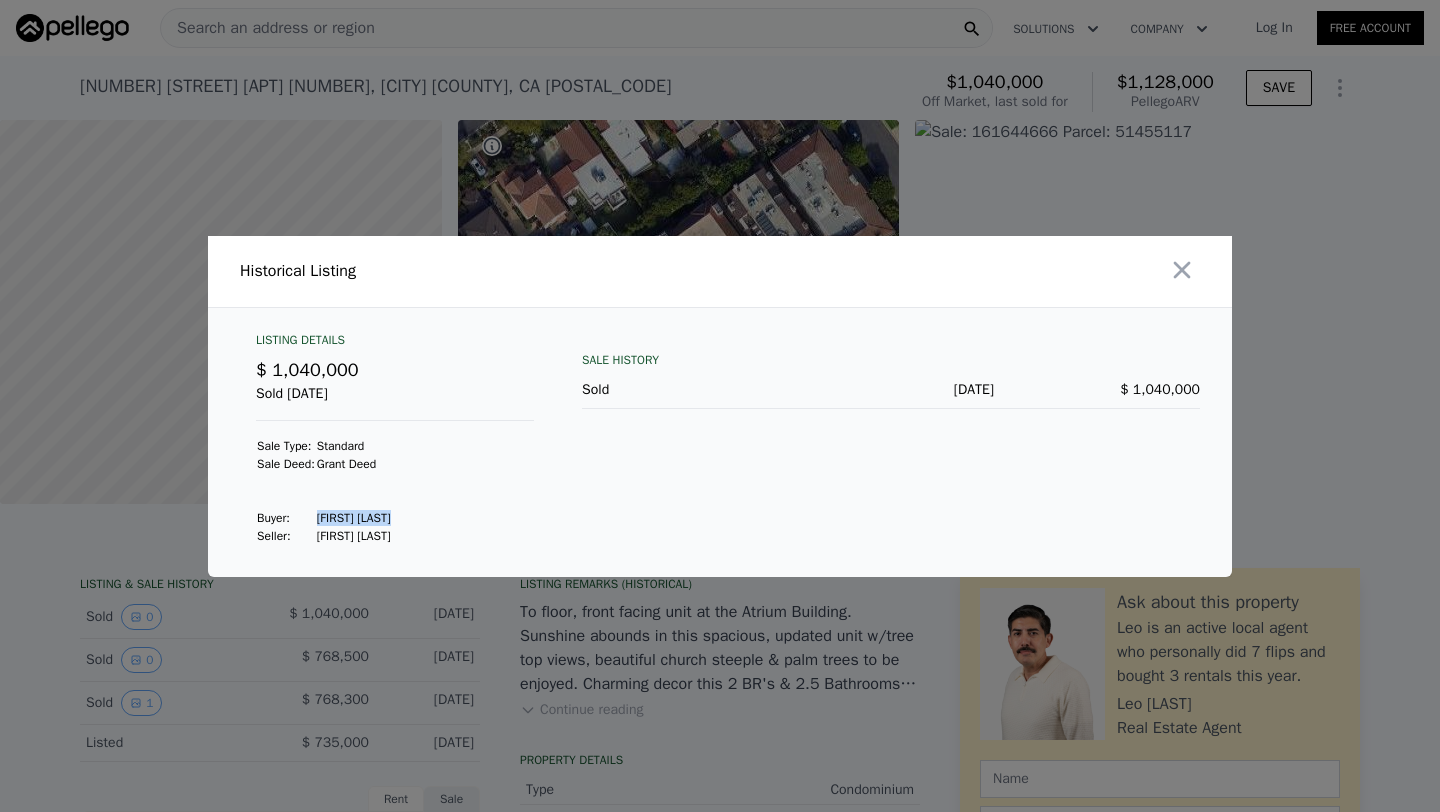 drag, startPoint x: 323, startPoint y: 518, endPoint x: 399, endPoint y: 518, distance: 76 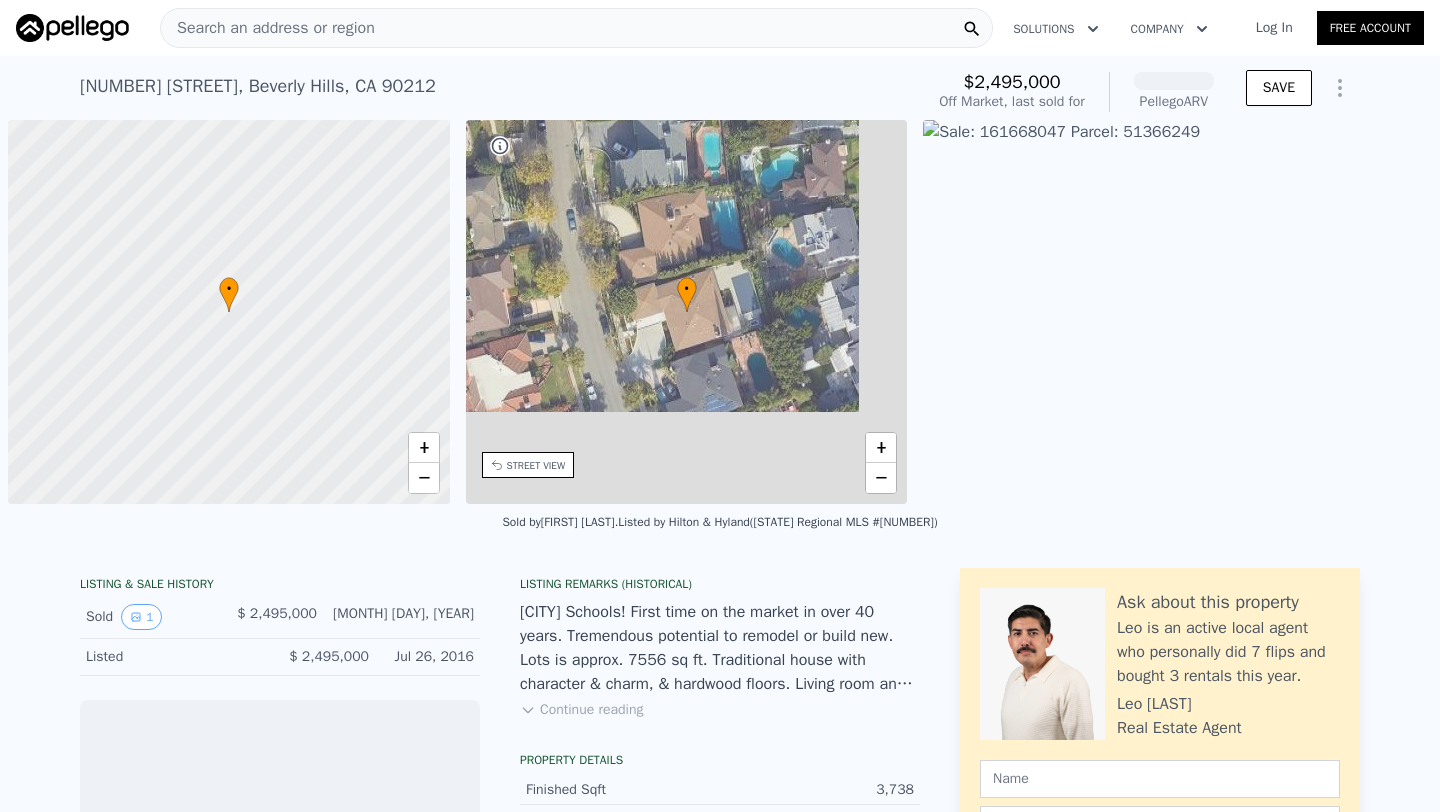 scroll, scrollTop: 0, scrollLeft: 0, axis: both 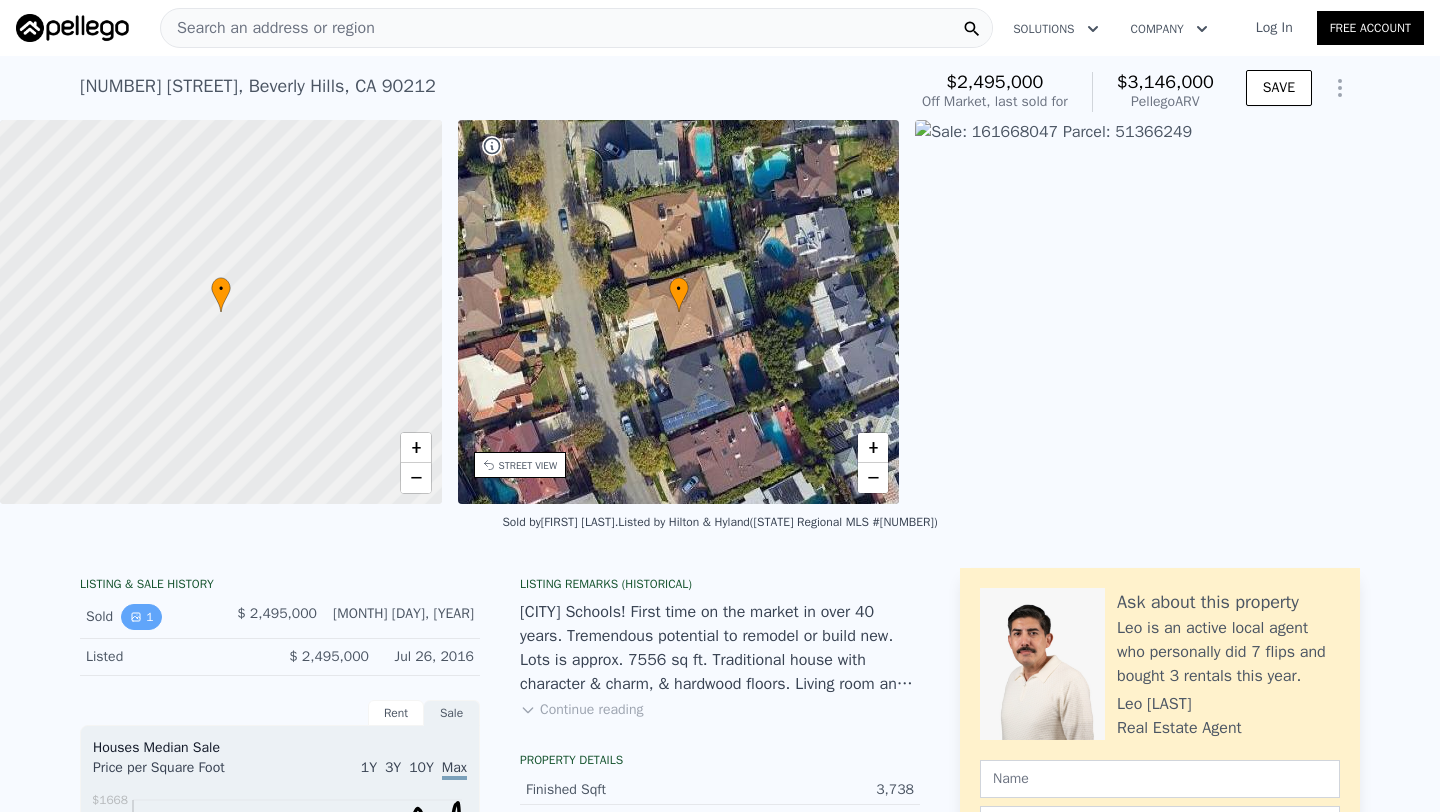 click on "1" at bounding box center (141, 617) 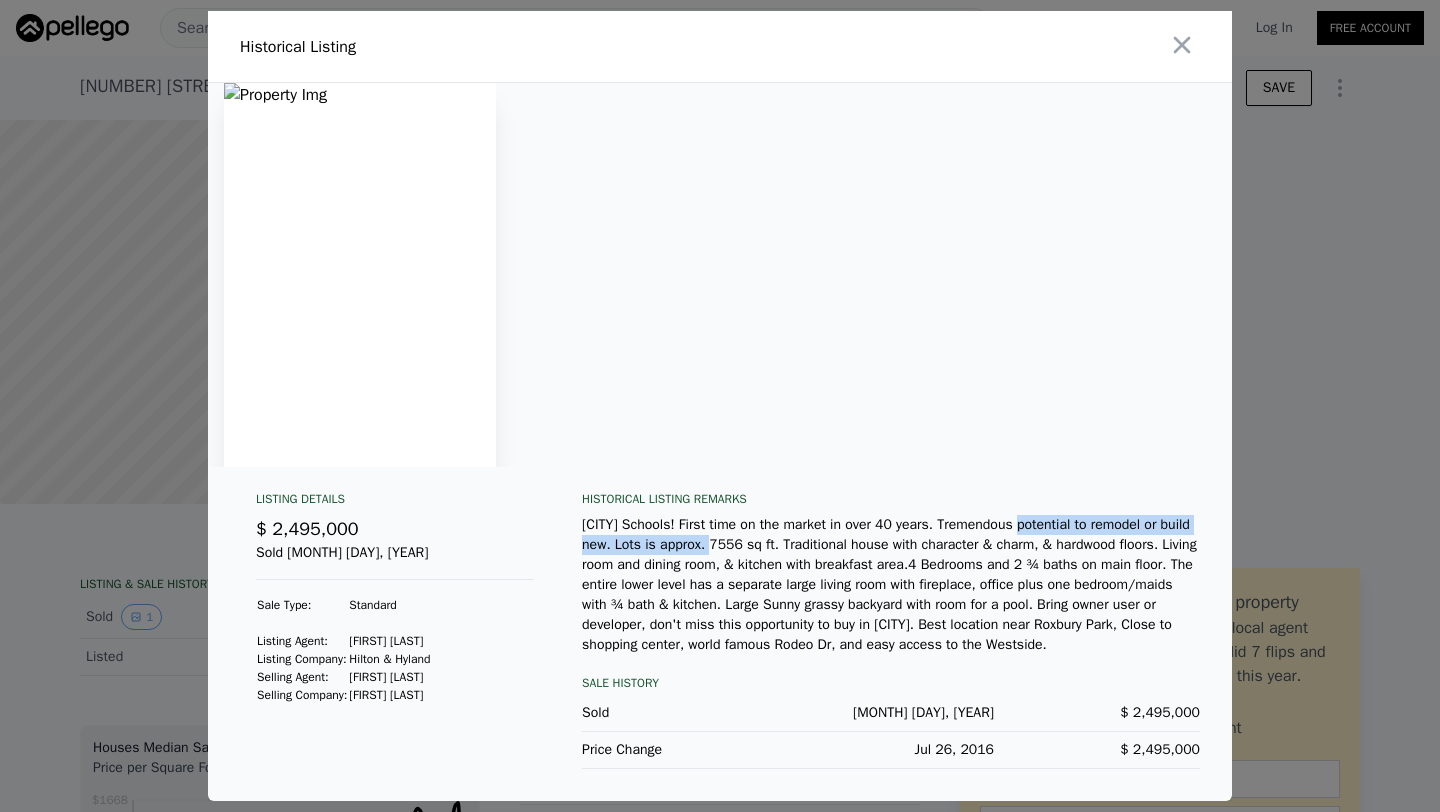 drag, startPoint x: 1001, startPoint y: 508, endPoint x: 703, endPoint y: 539, distance: 299.60806 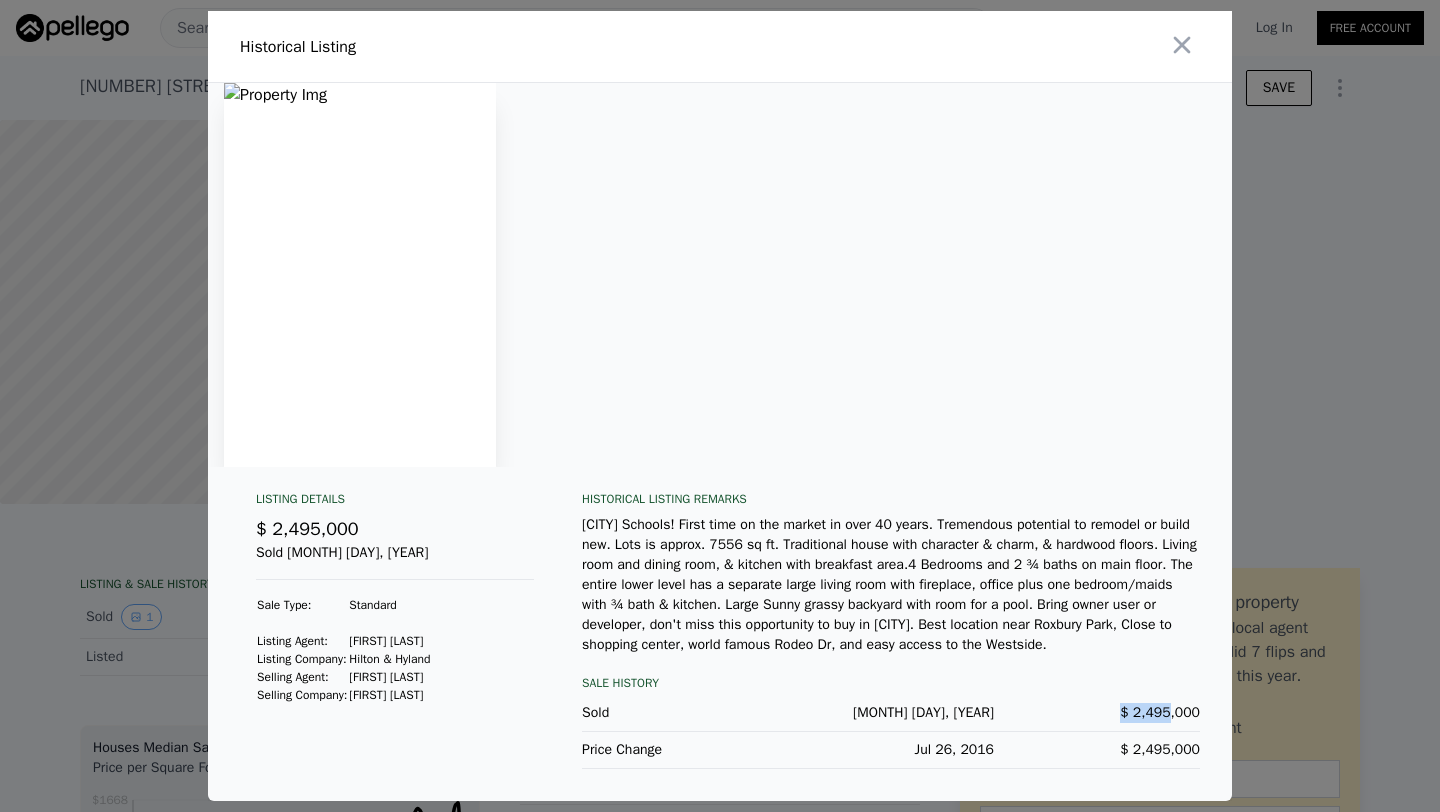 drag, startPoint x: 1119, startPoint y: 715, endPoint x: 1167, endPoint y: 719, distance: 48.166378 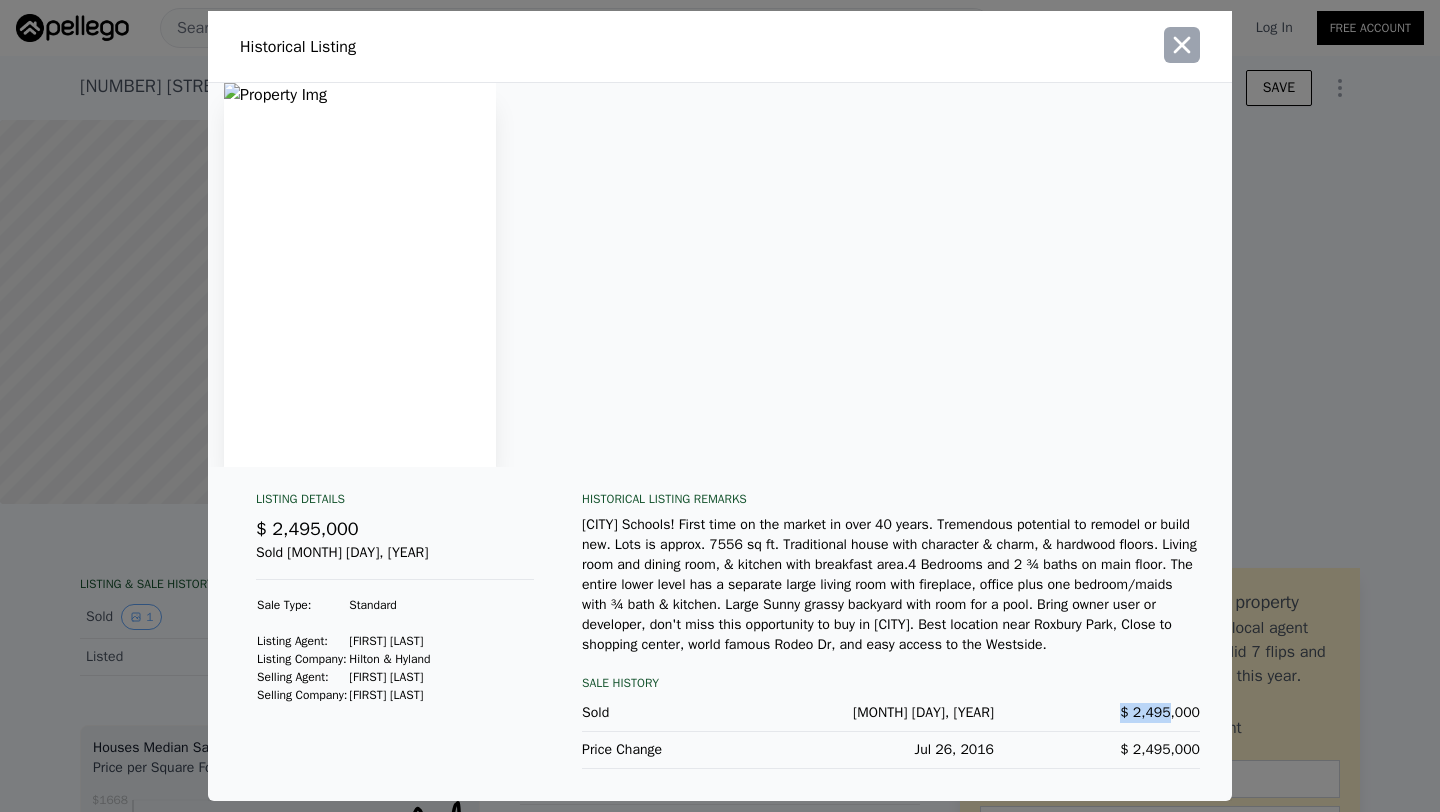 click 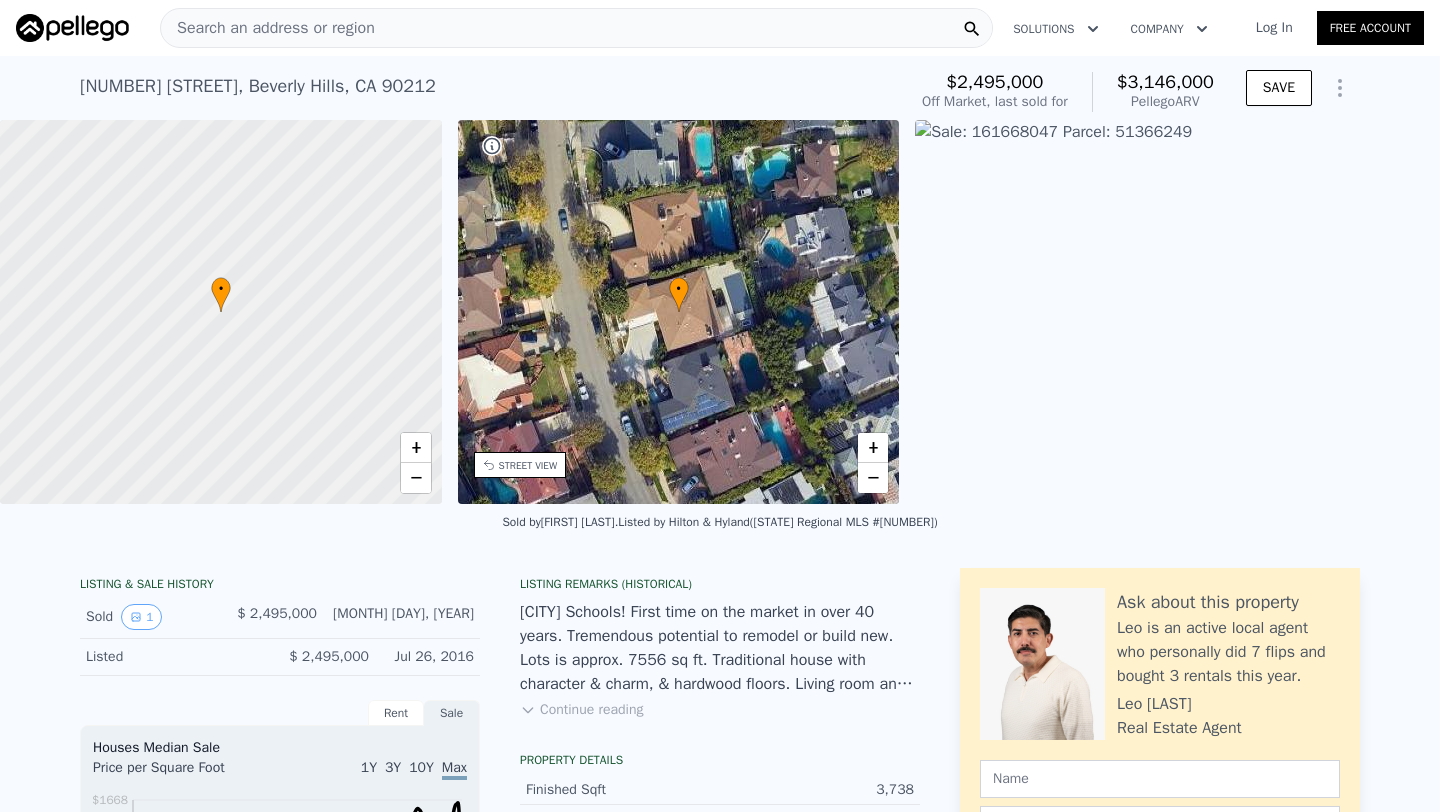 type 